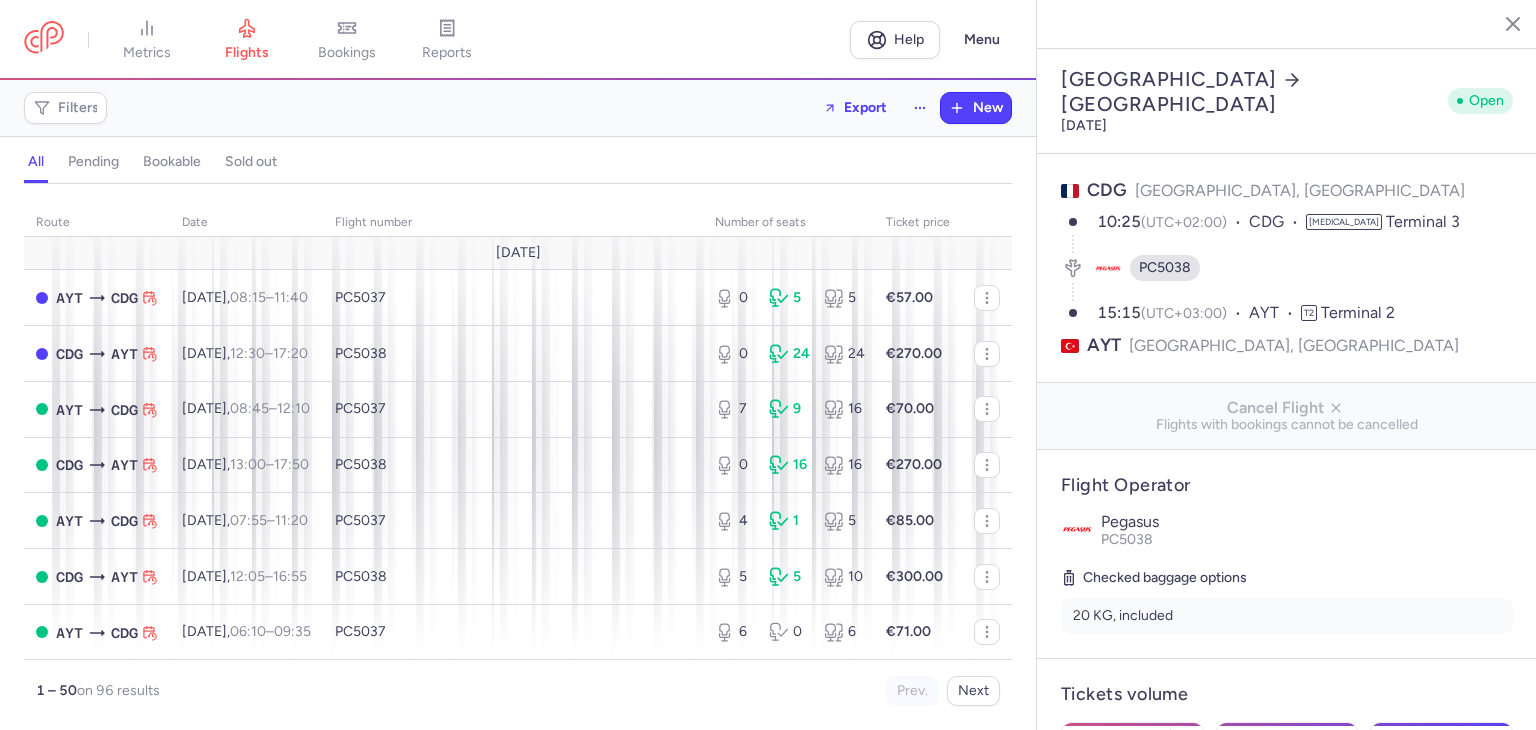 select on "hours" 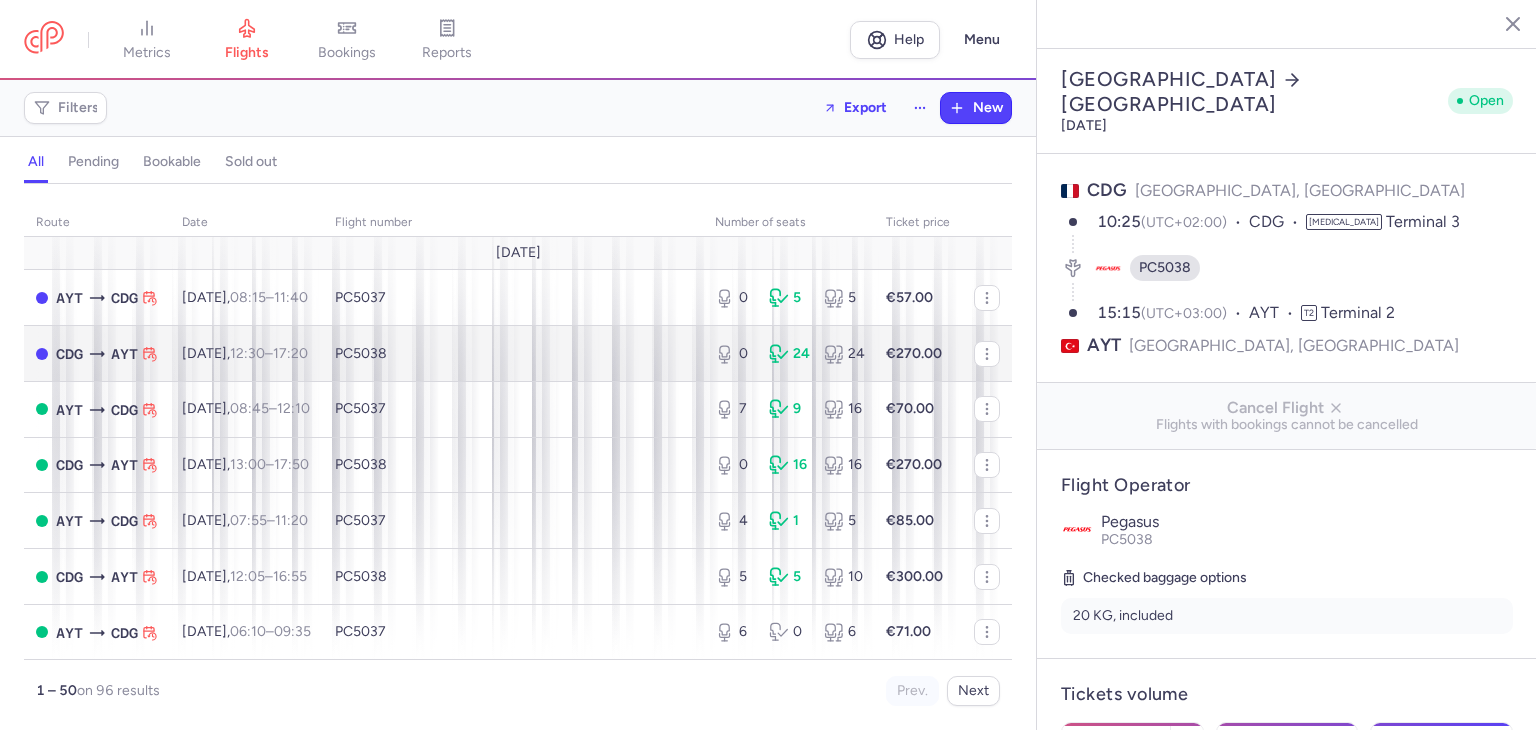 scroll, scrollTop: 0, scrollLeft: 0, axis: both 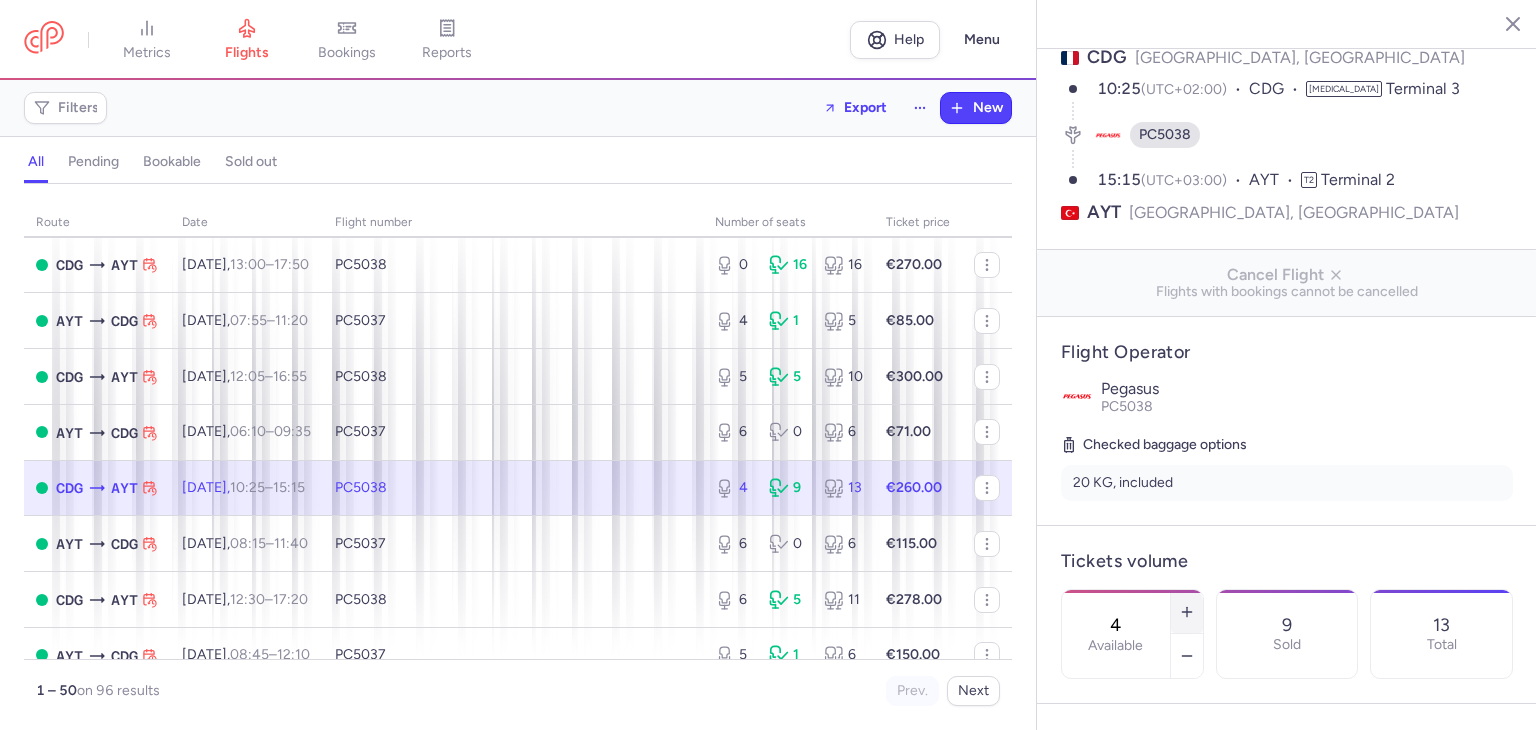 click at bounding box center [1187, 612] 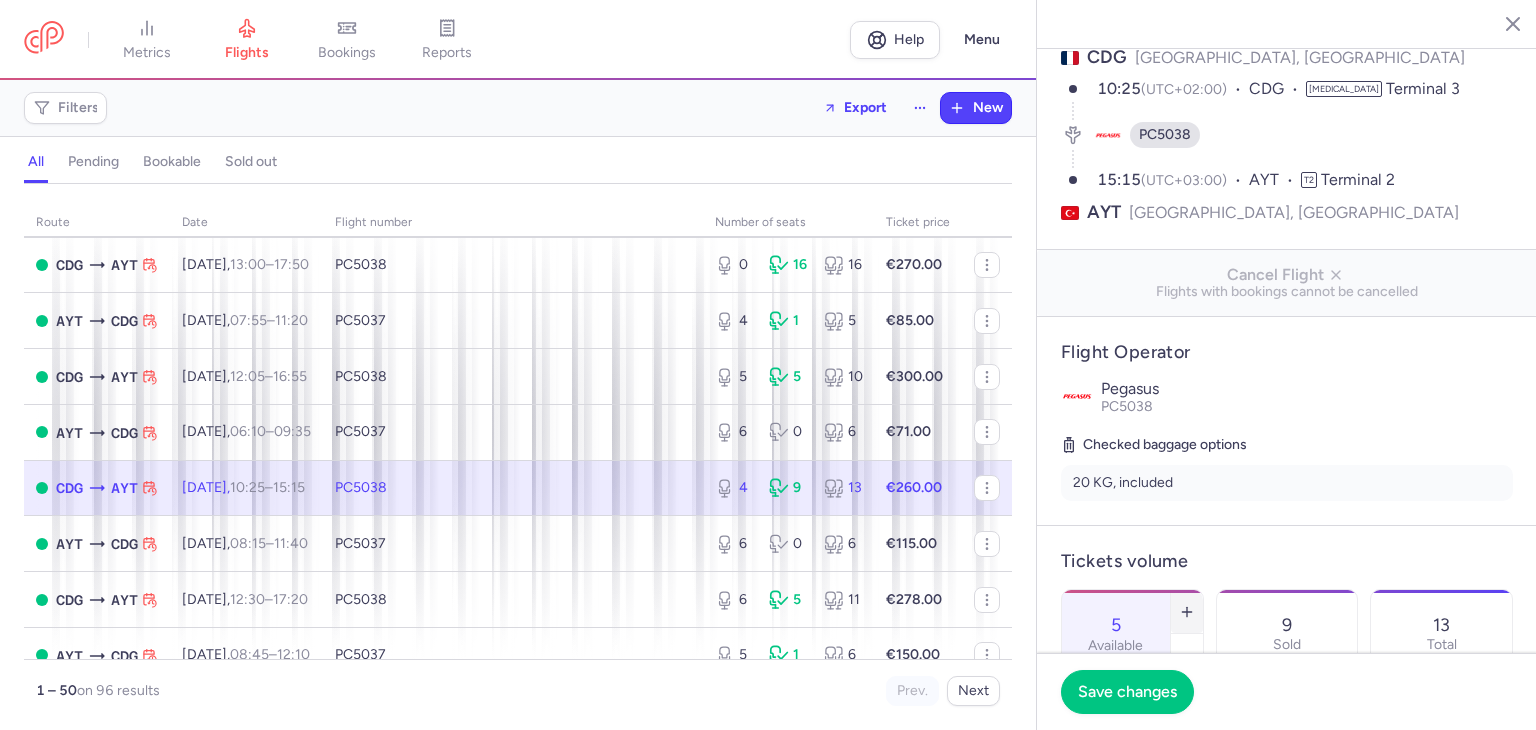 click at bounding box center (1187, 612) 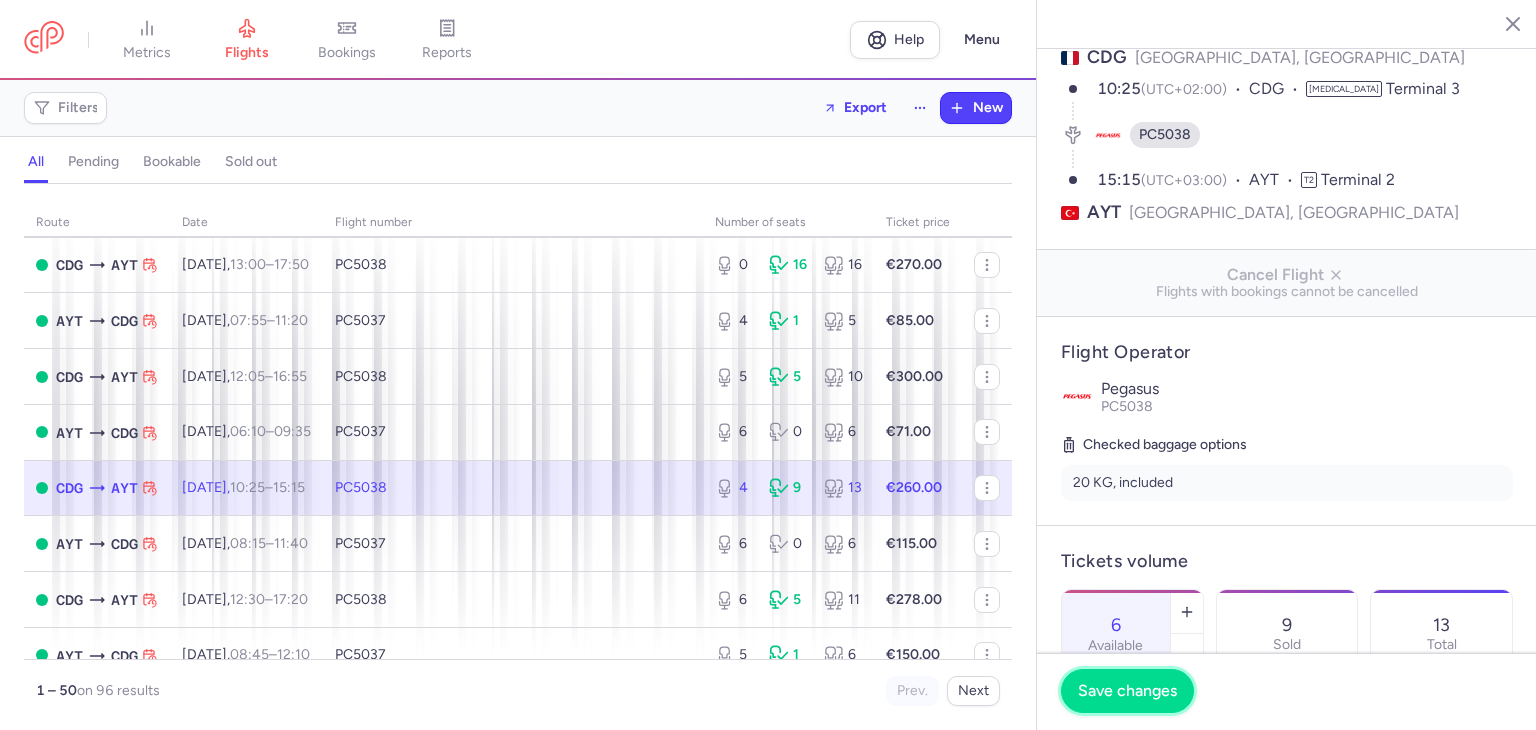 click on "Save changes" at bounding box center [1127, 691] 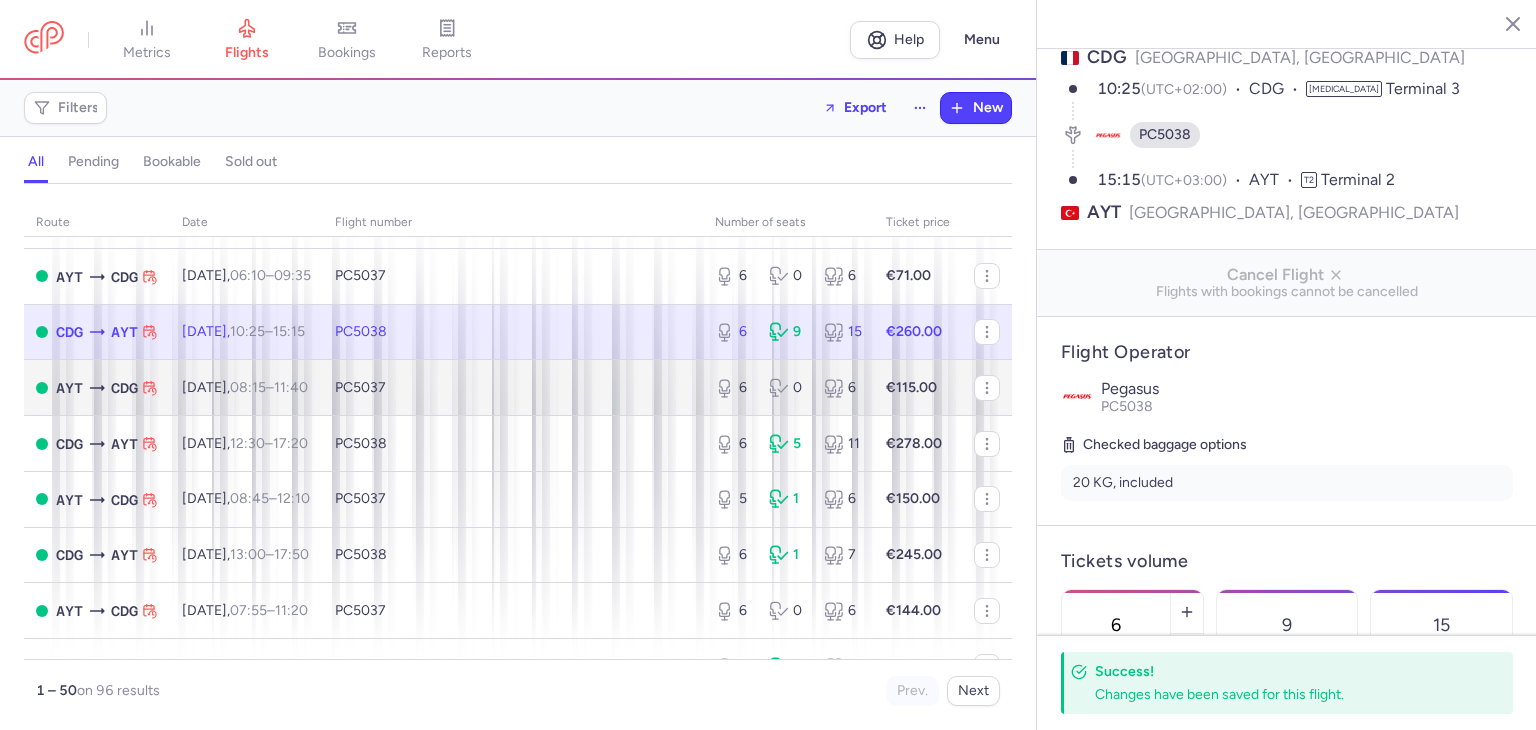 scroll, scrollTop: 400, scrollLeft: 0, axis: vertical 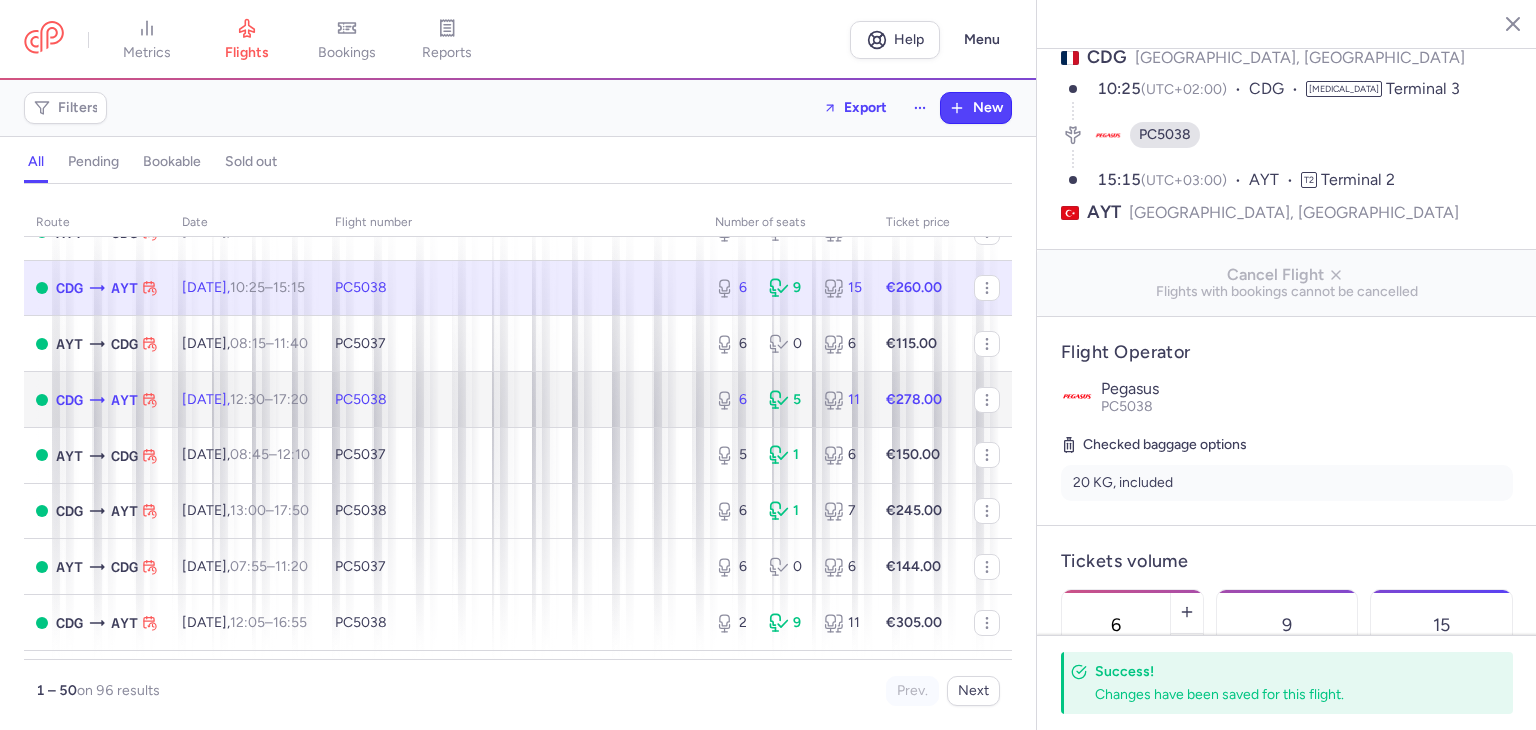 click on "PC5038" at bounding box center (513, 400) 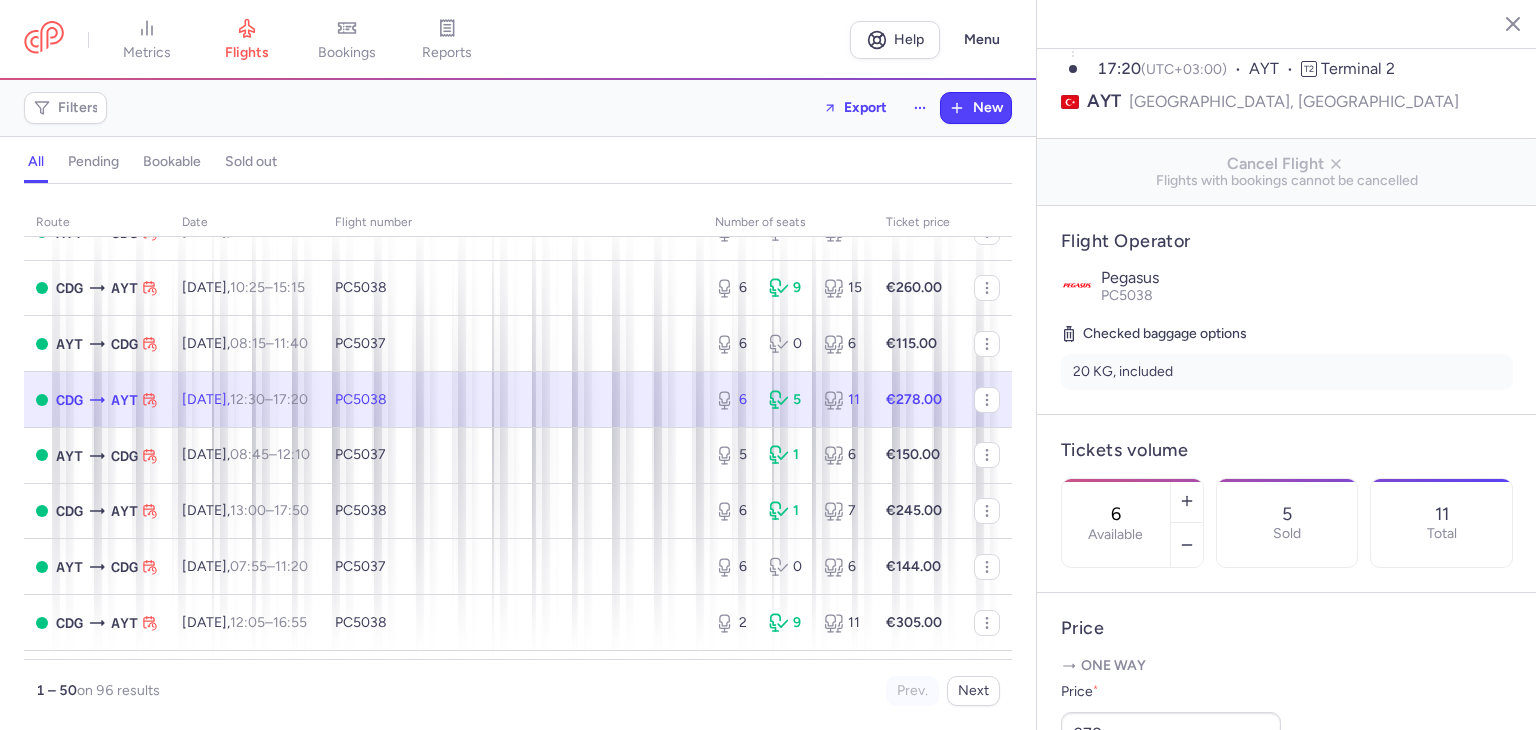 scroll, scrollTop: 333, scrollLeft: 0, axis: vertical 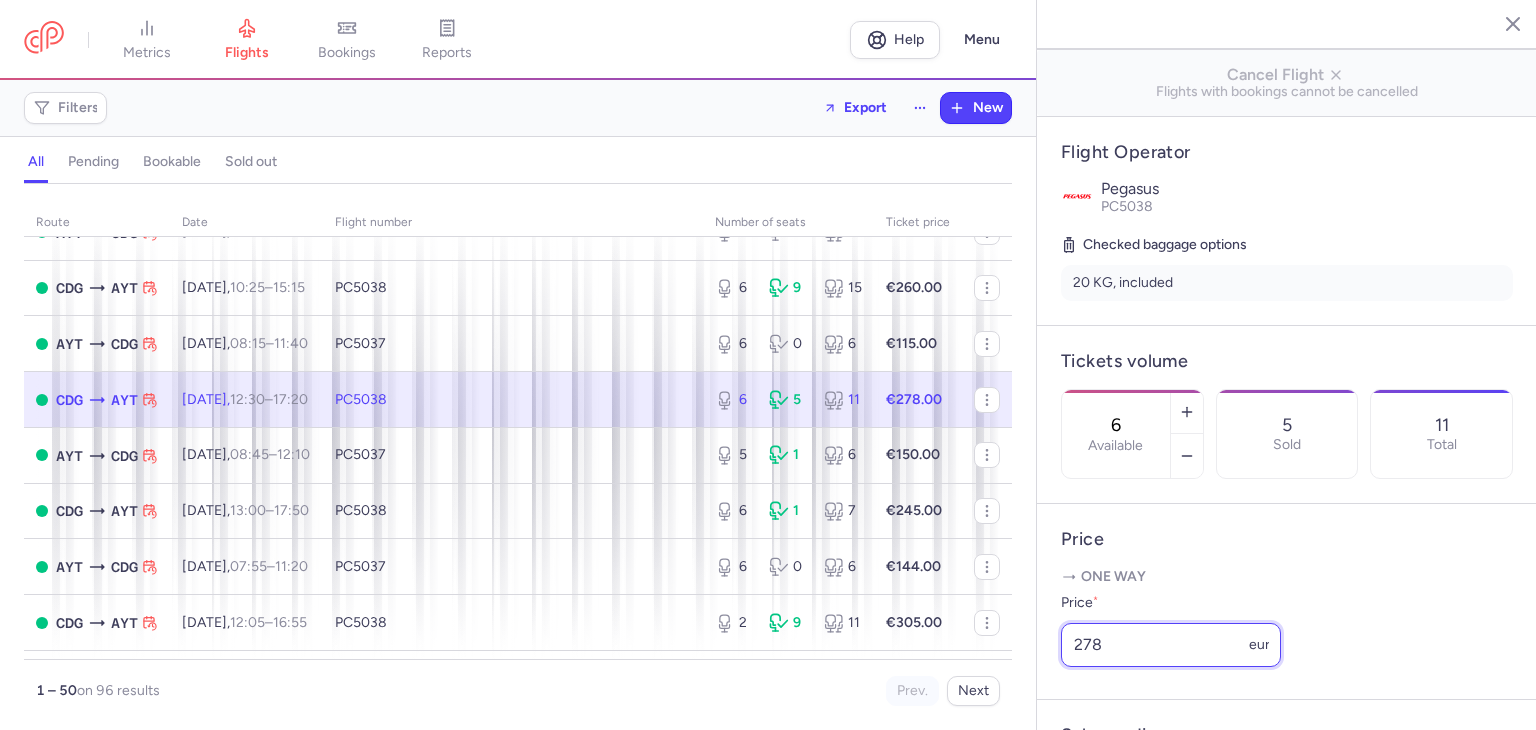 drag, startPoint x: 1143, startPoint y: 661, endPoint x: 1085, endPoint y: 678, distance: 60.440052 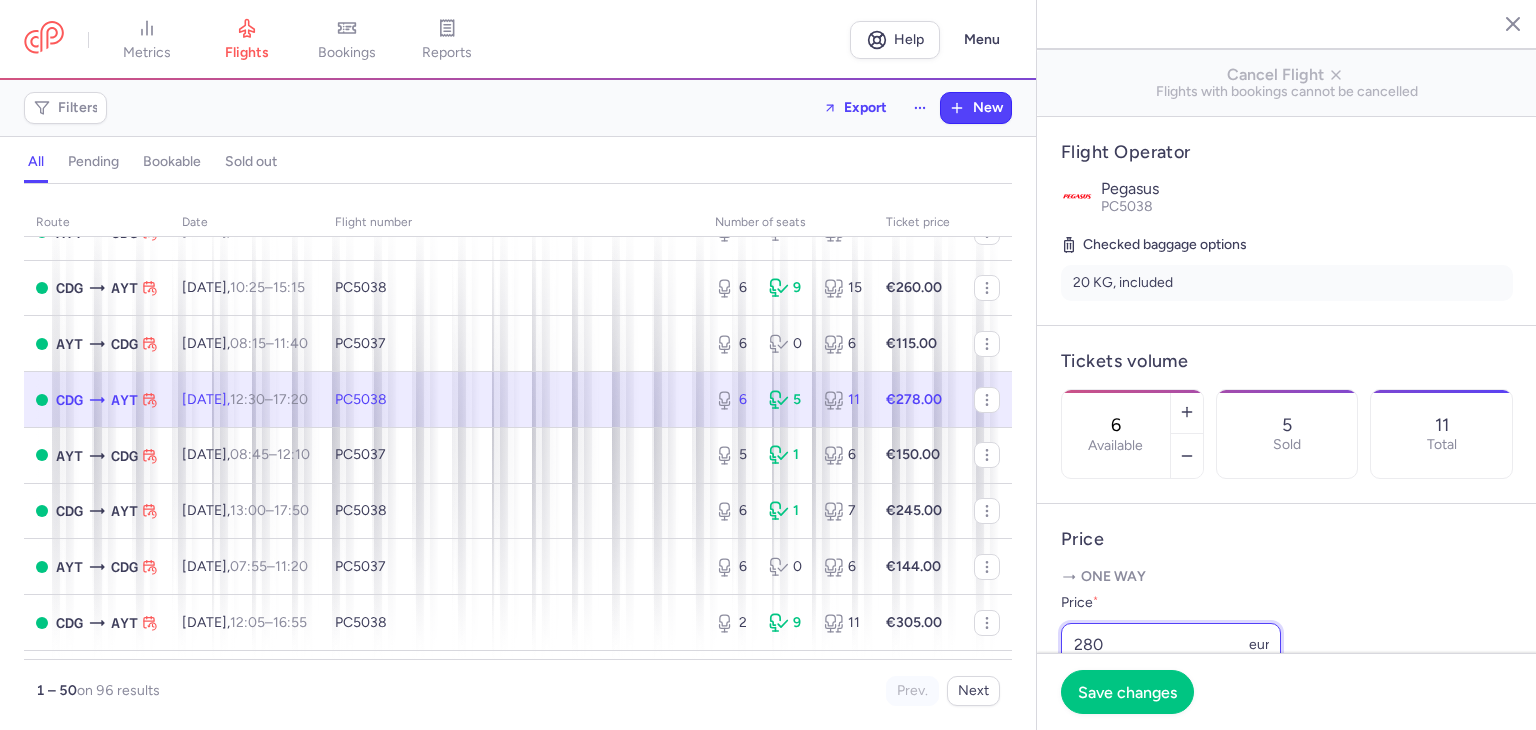 type on "280" 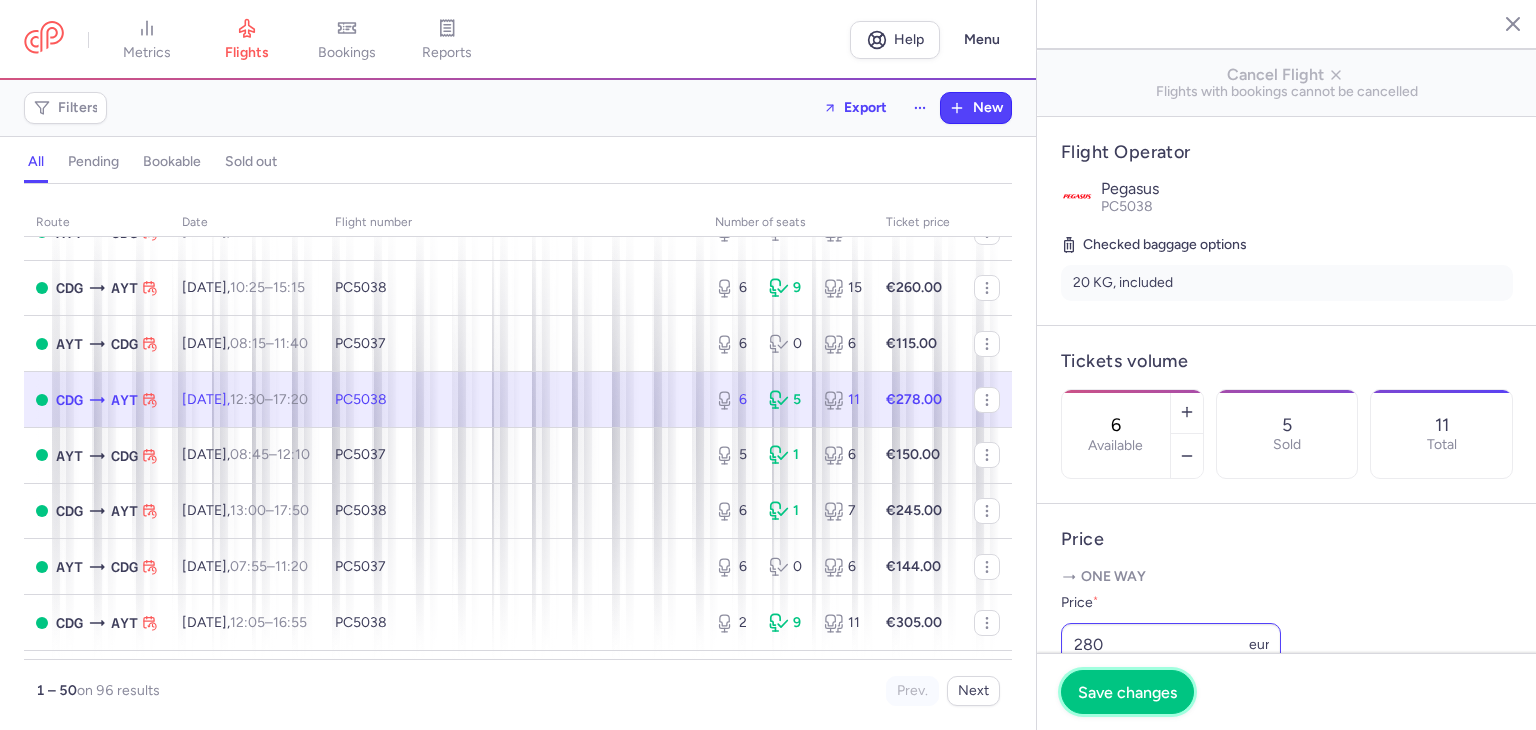 click on "Save changes" at bounding box center (1127, 692) 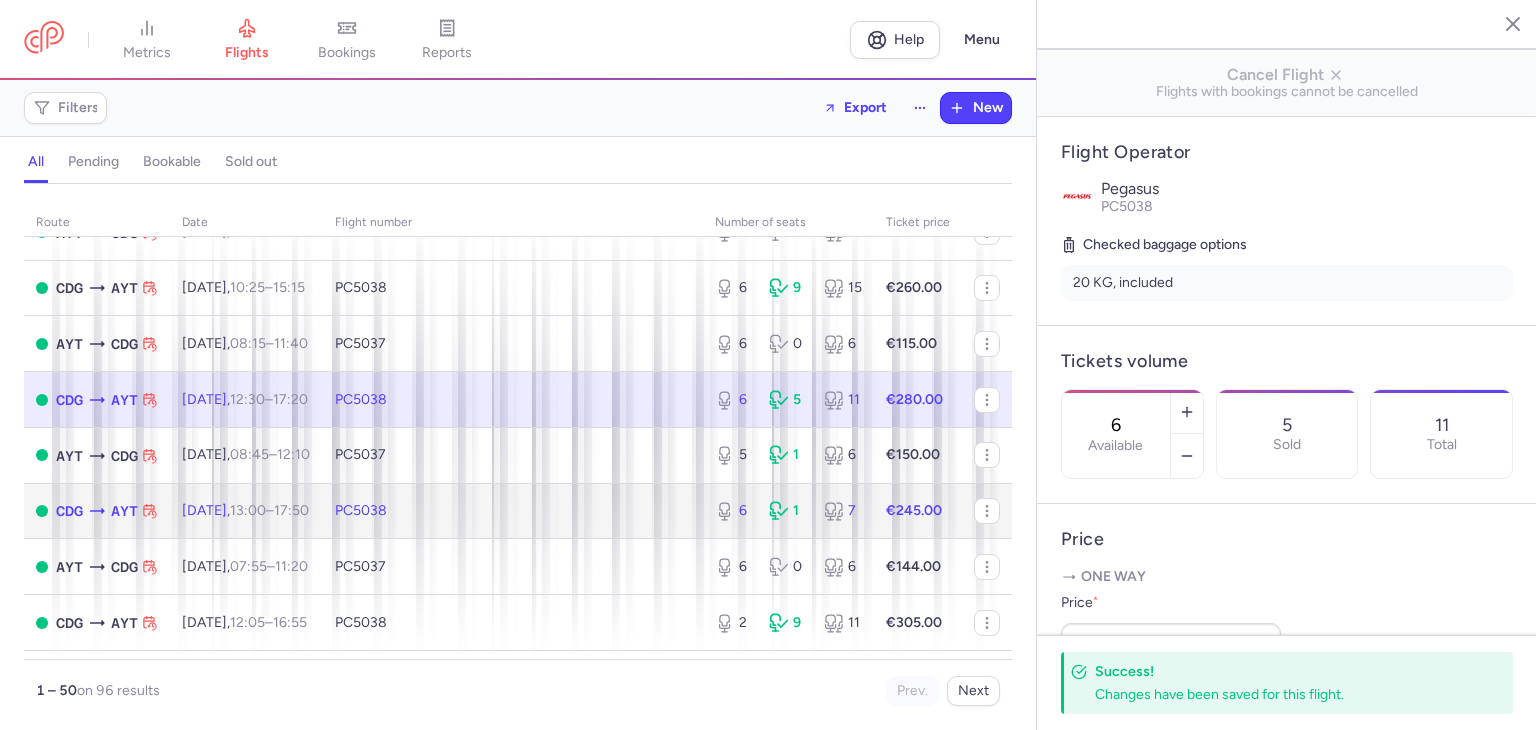 click on "PC5038" at bounding box center [361, 510] 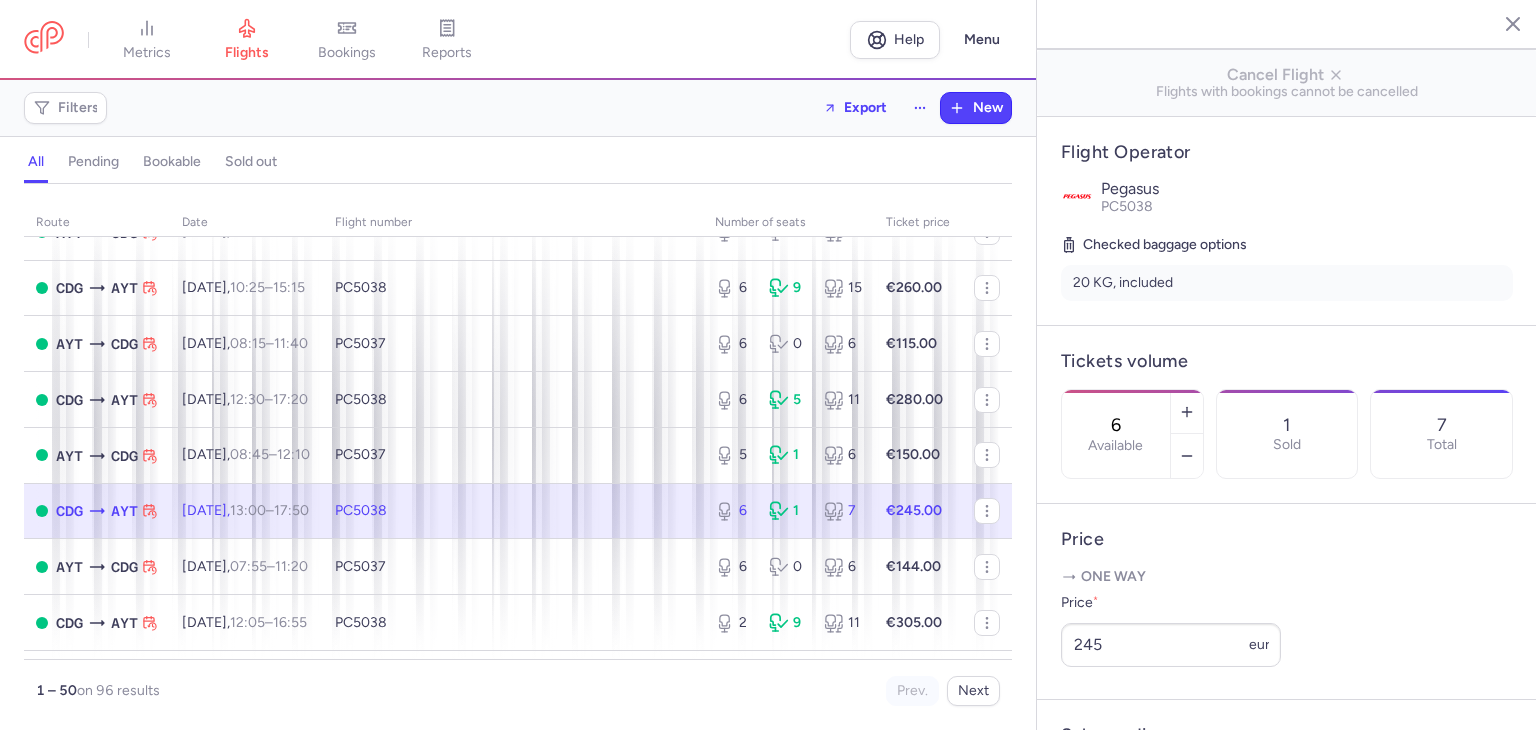 scroll, scrollTop: 200, scrollLeft: 0, axis: vertical 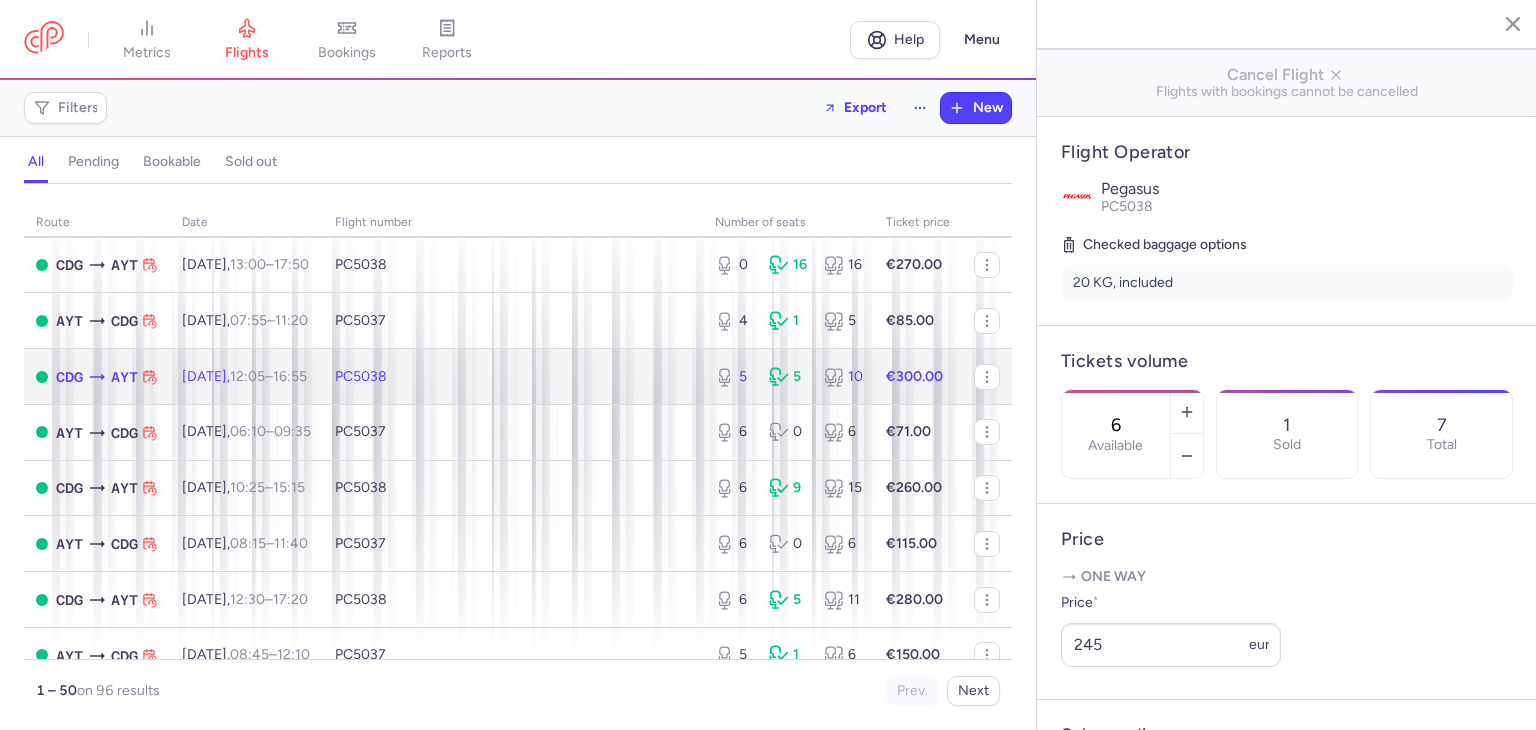 click on "PC5038" at bounding box center (513, 377) 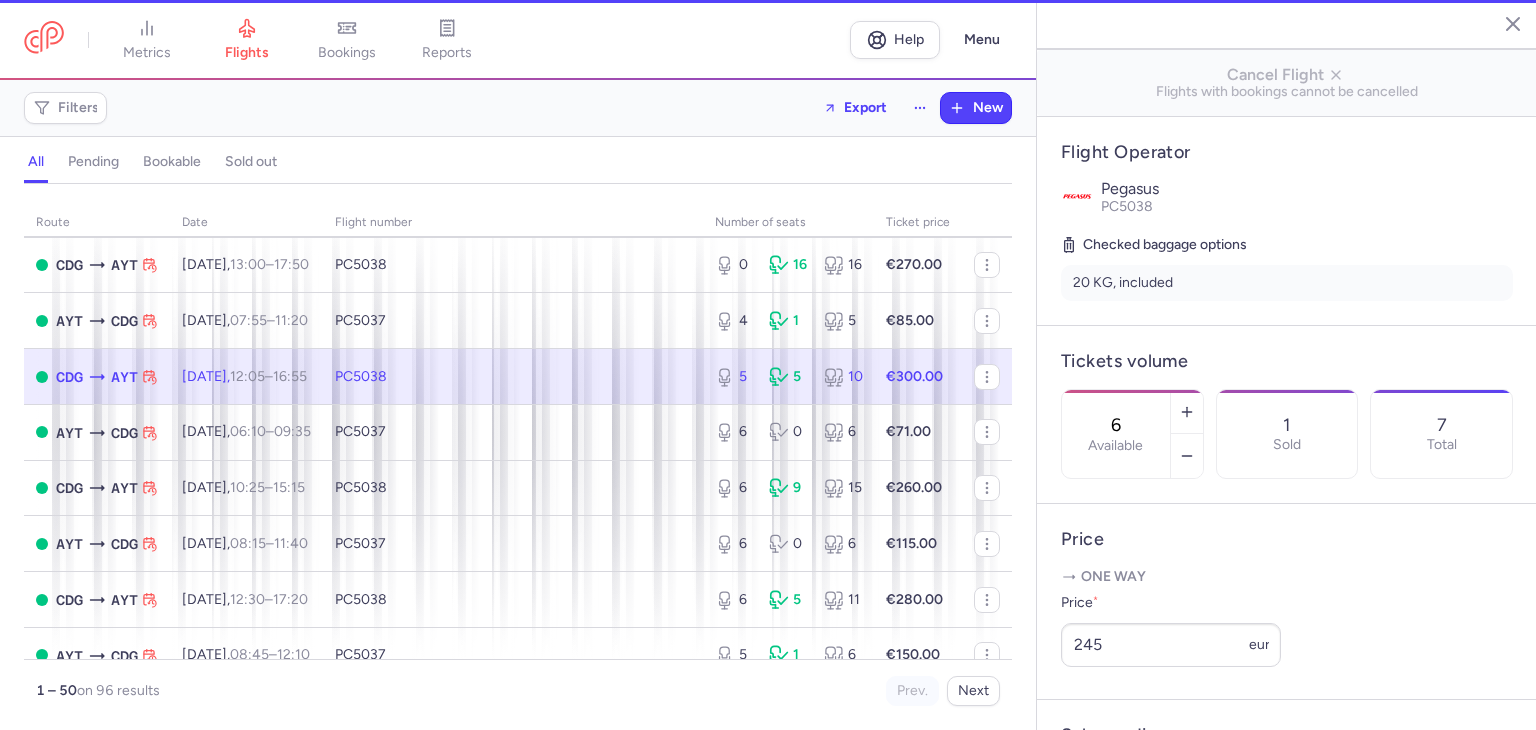 type on "5" 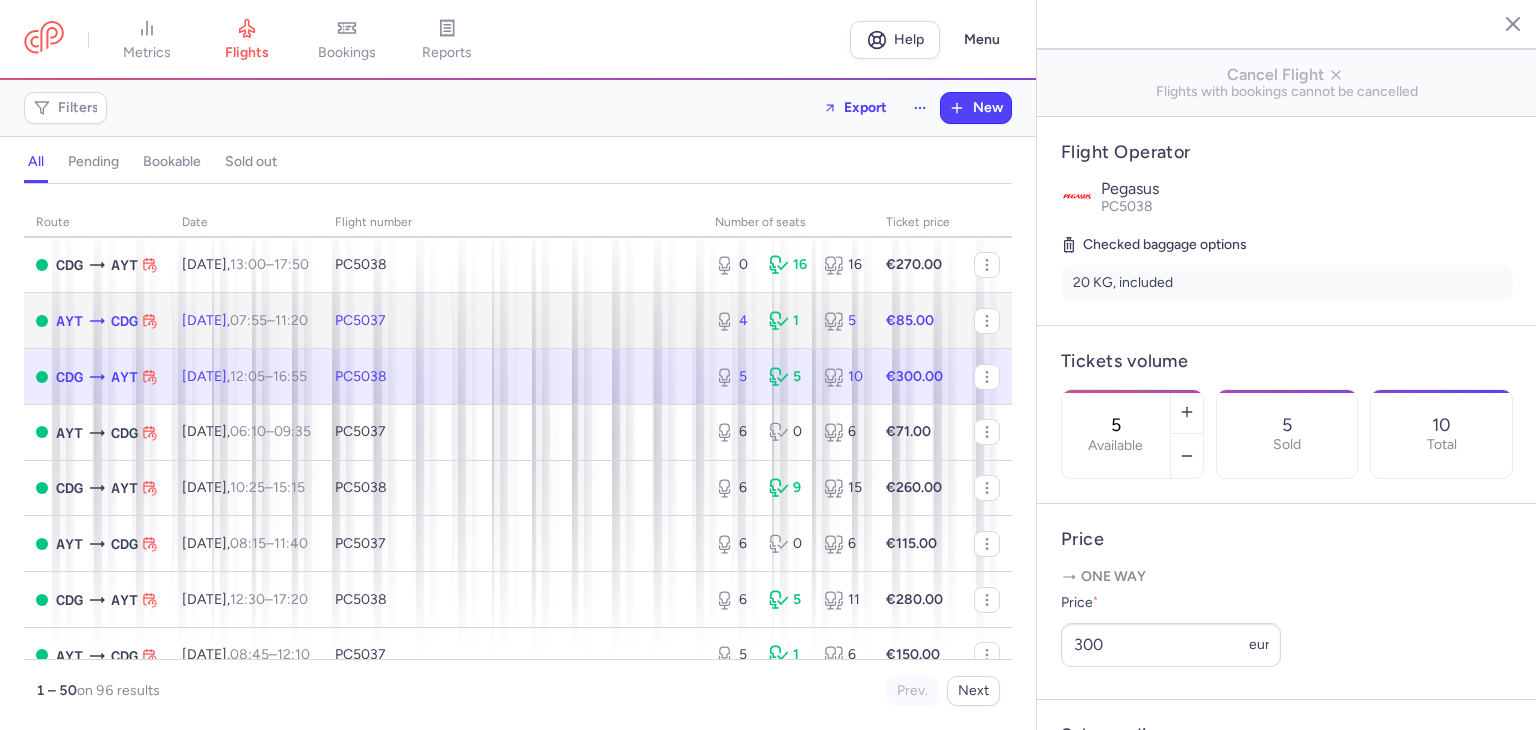 click on "07:55" at bounding box center [248, 320] 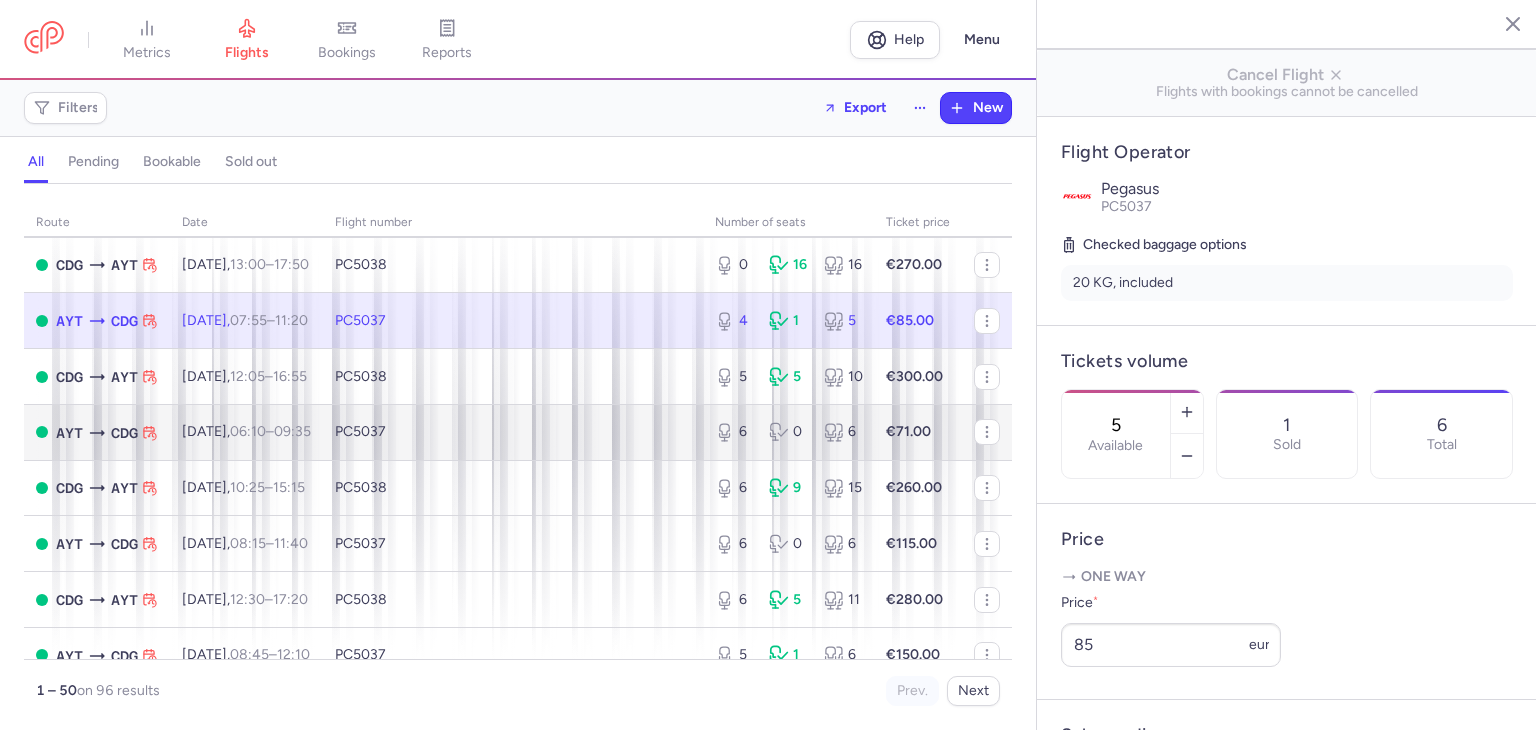 scroll, scrollTop: 0, scrollLeft: 0, axis: both 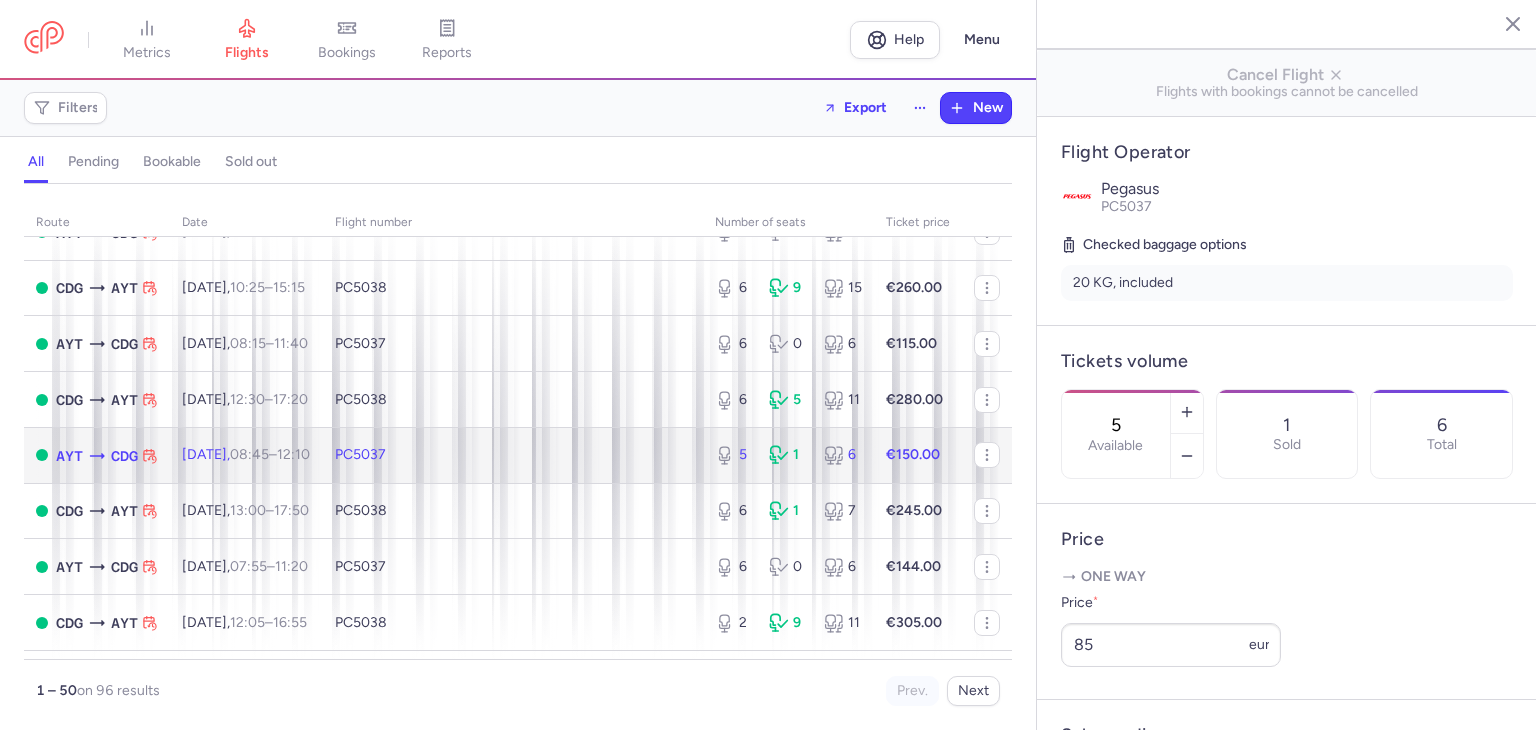 click on "PC5037" at bounding box center [513, 455] 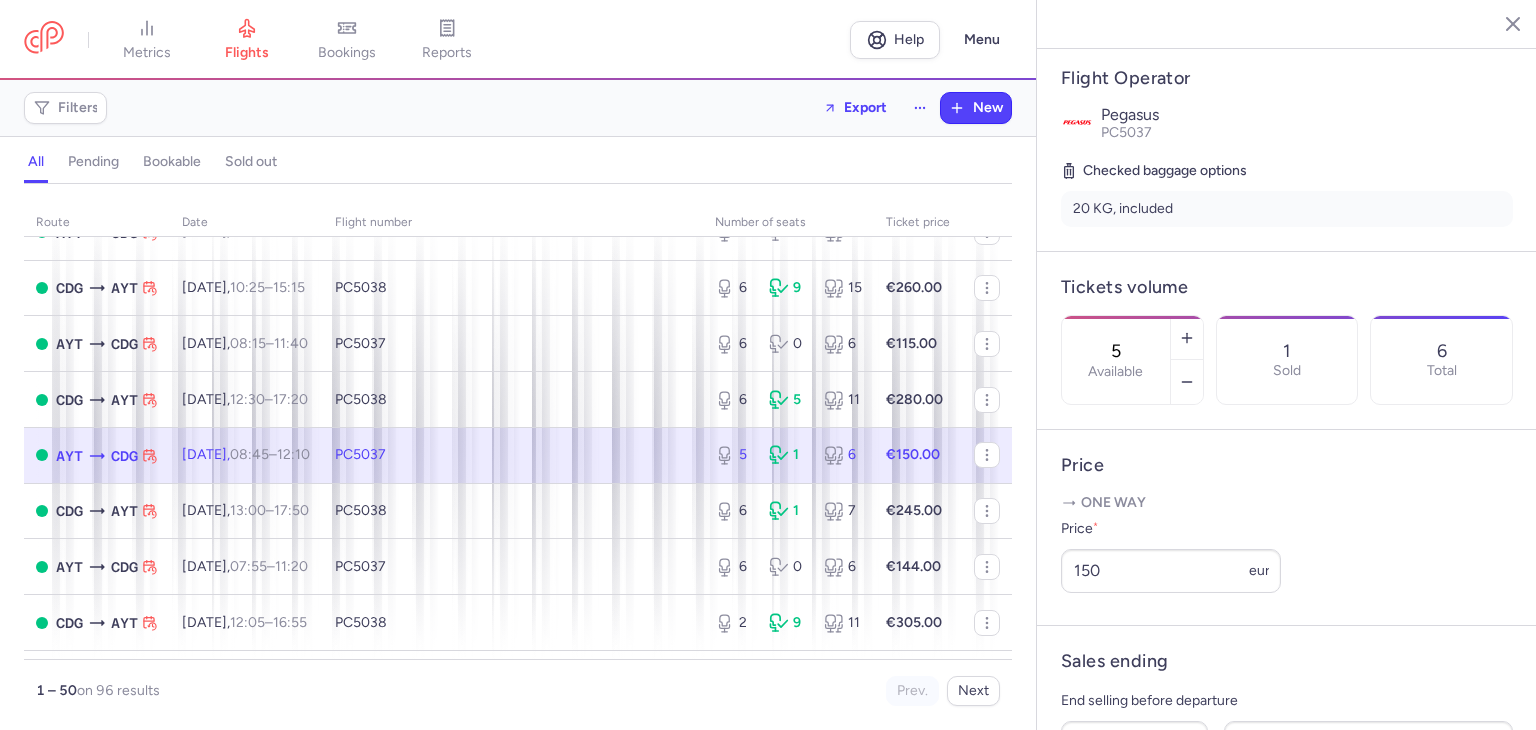 scroll, scrollTop: 533, scrollLeft: 0, axis: vertical 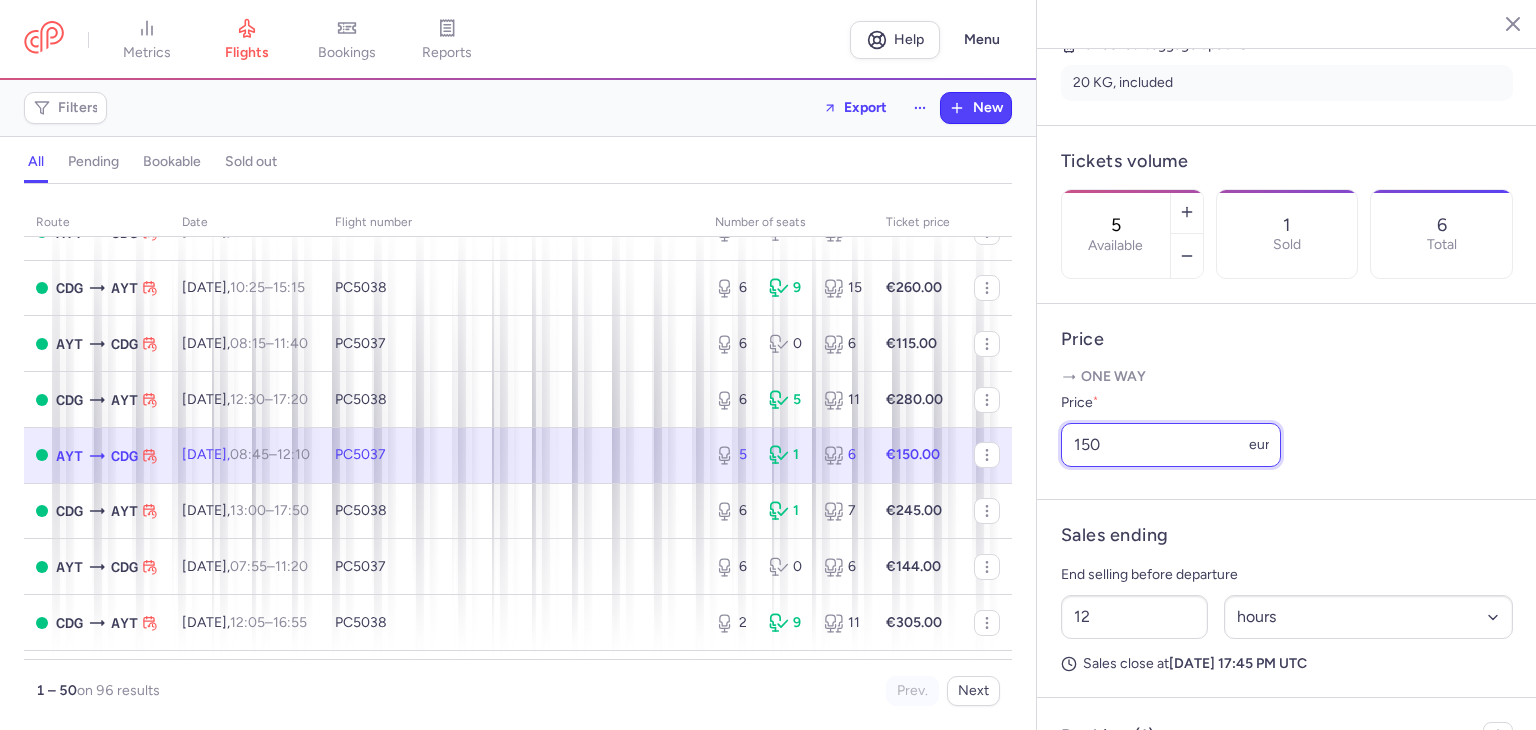 drag, startPoint x: 1105, startPoint y: 471, endPoint x: 1067, endPoint y: 472, distance: 38.013157 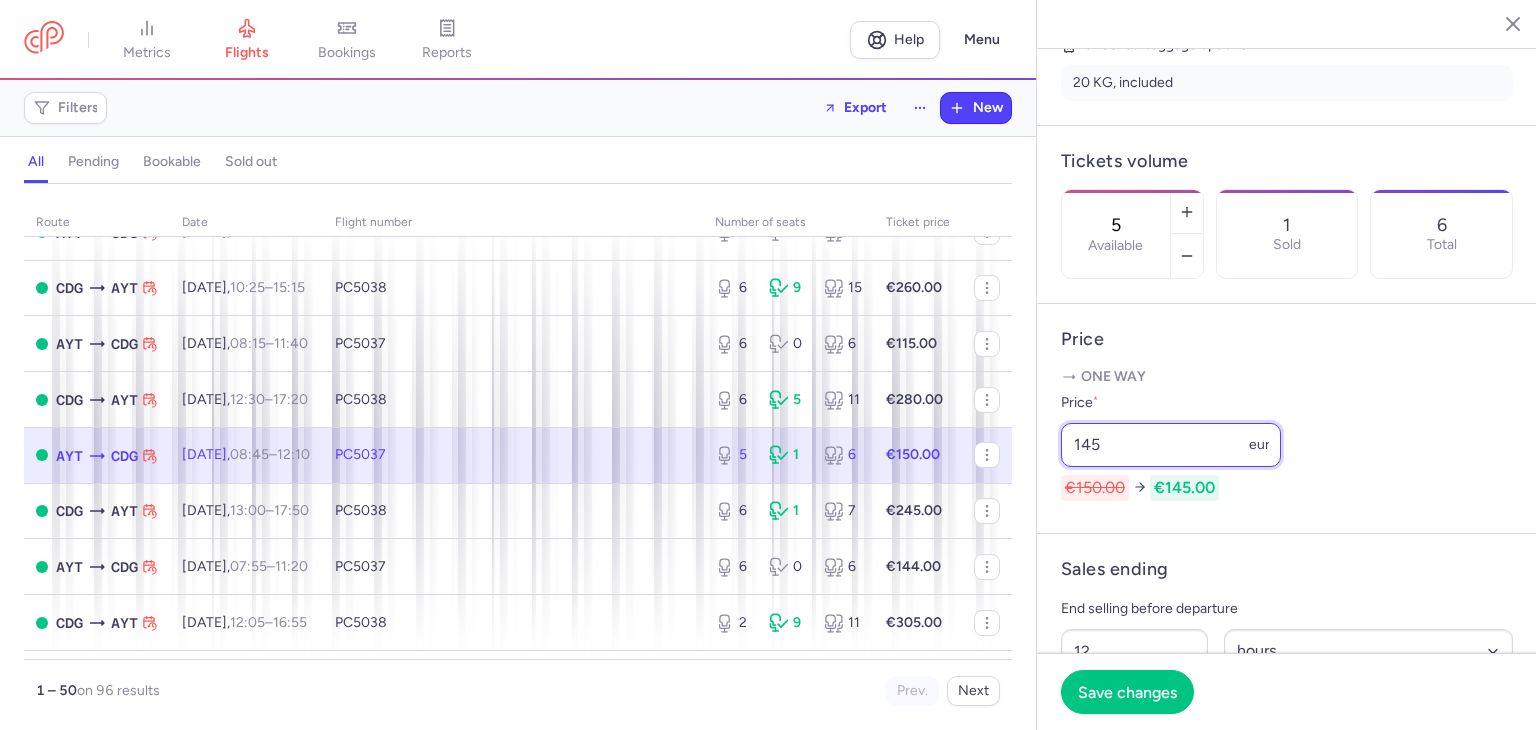 drag, startPoint x: 1107, startPoint y: 475, endPoint x: 1041, endPoint y: 465, distance: 66.75328 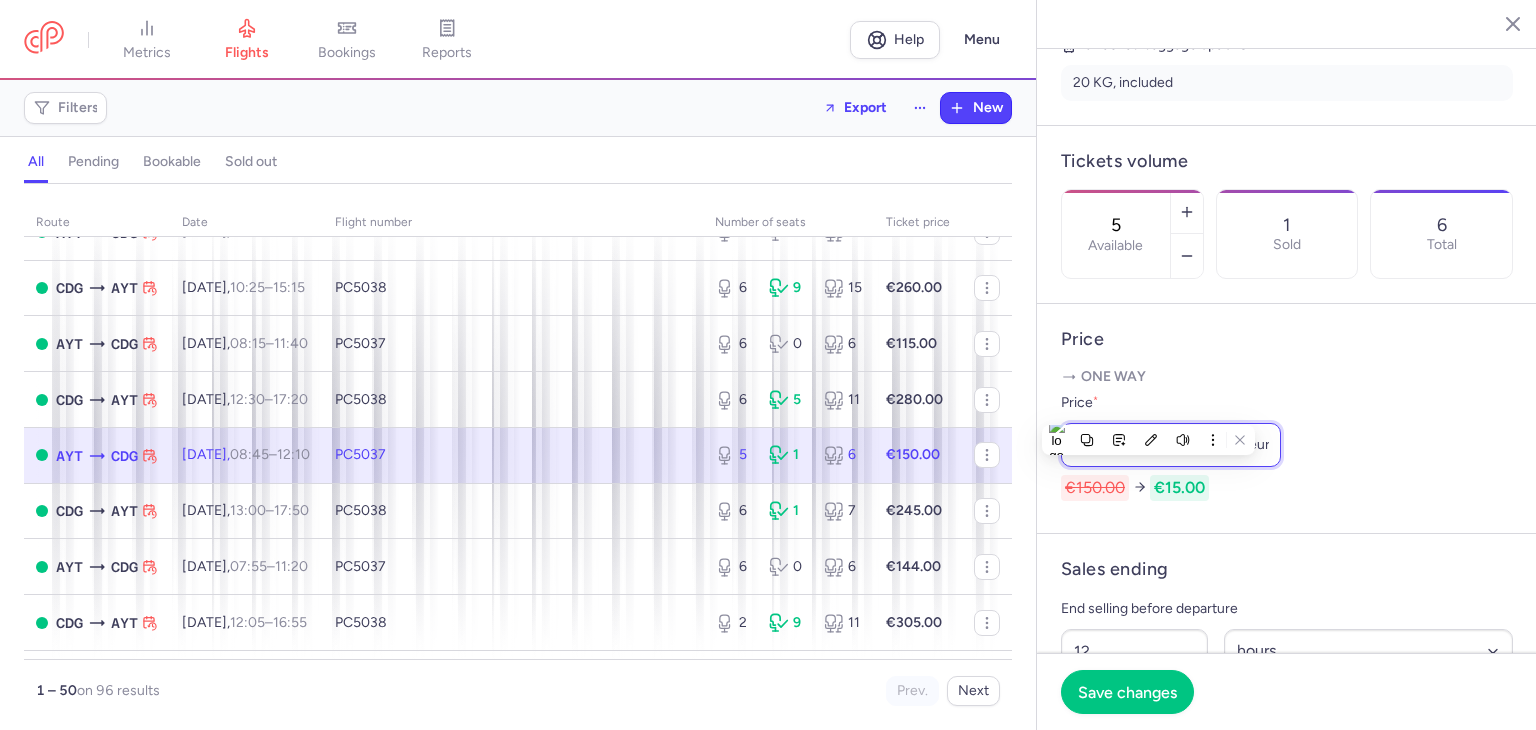 type on "150" 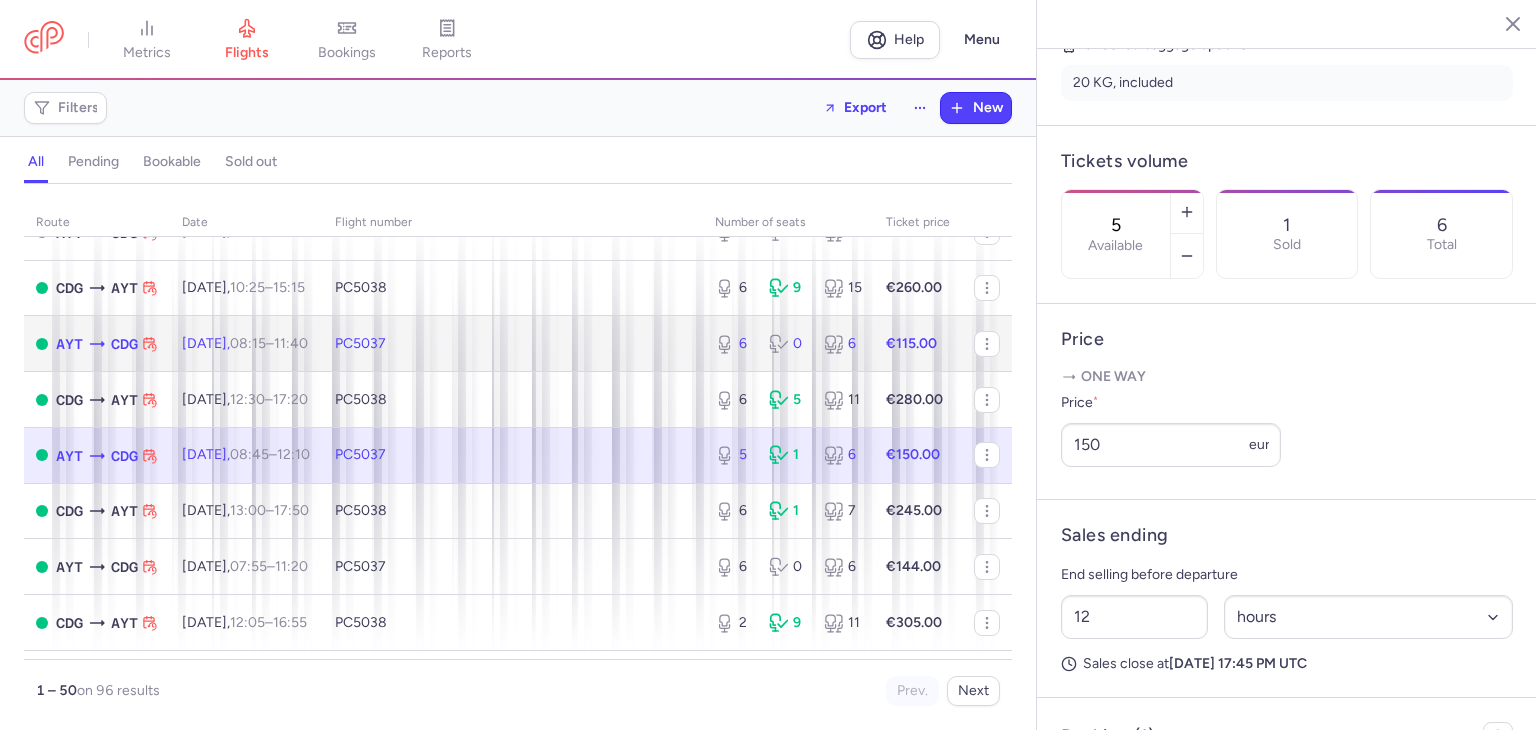 click on "PC5037" at bounding box center (360, 343) 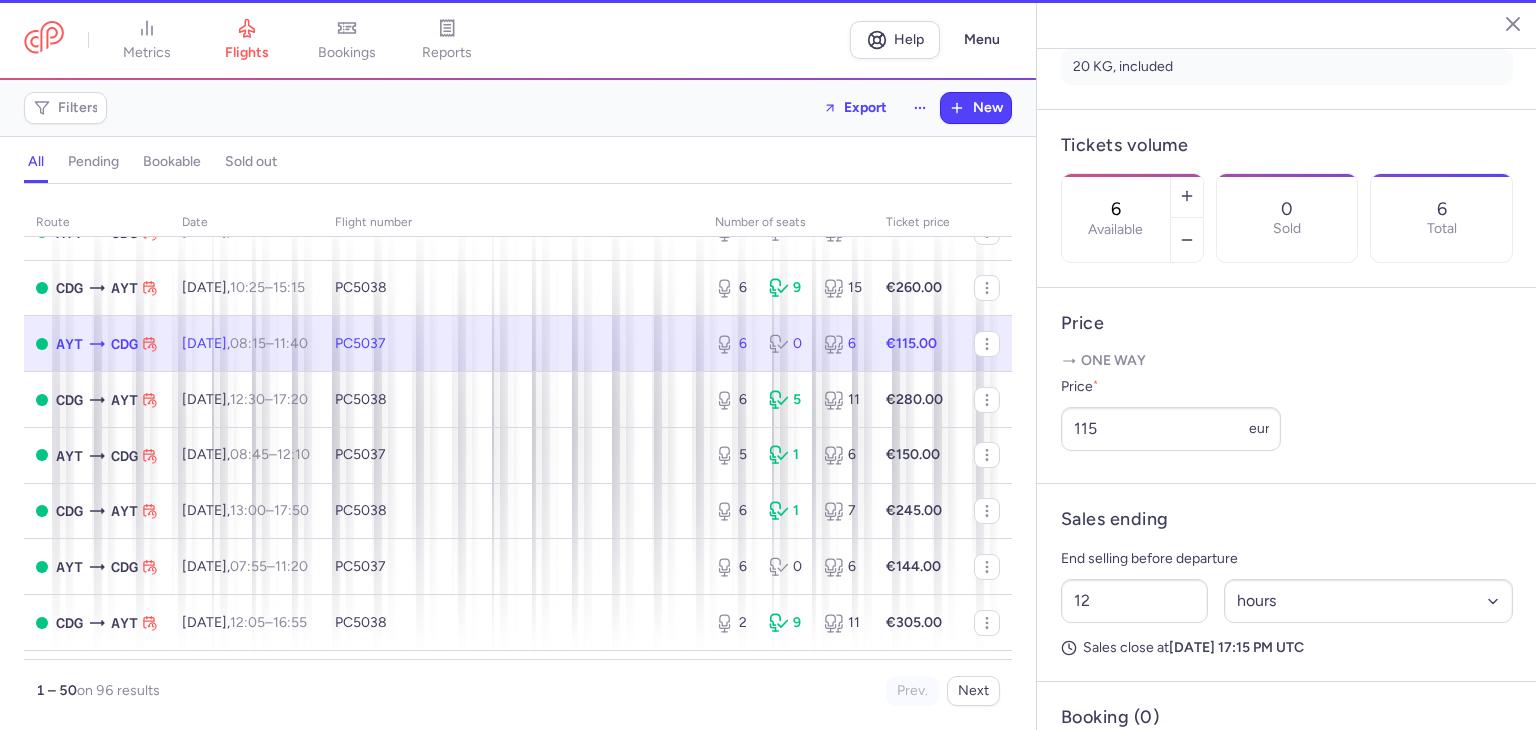 scroll, scrollTop: 517, scrollLeft: 0, axis: vertical 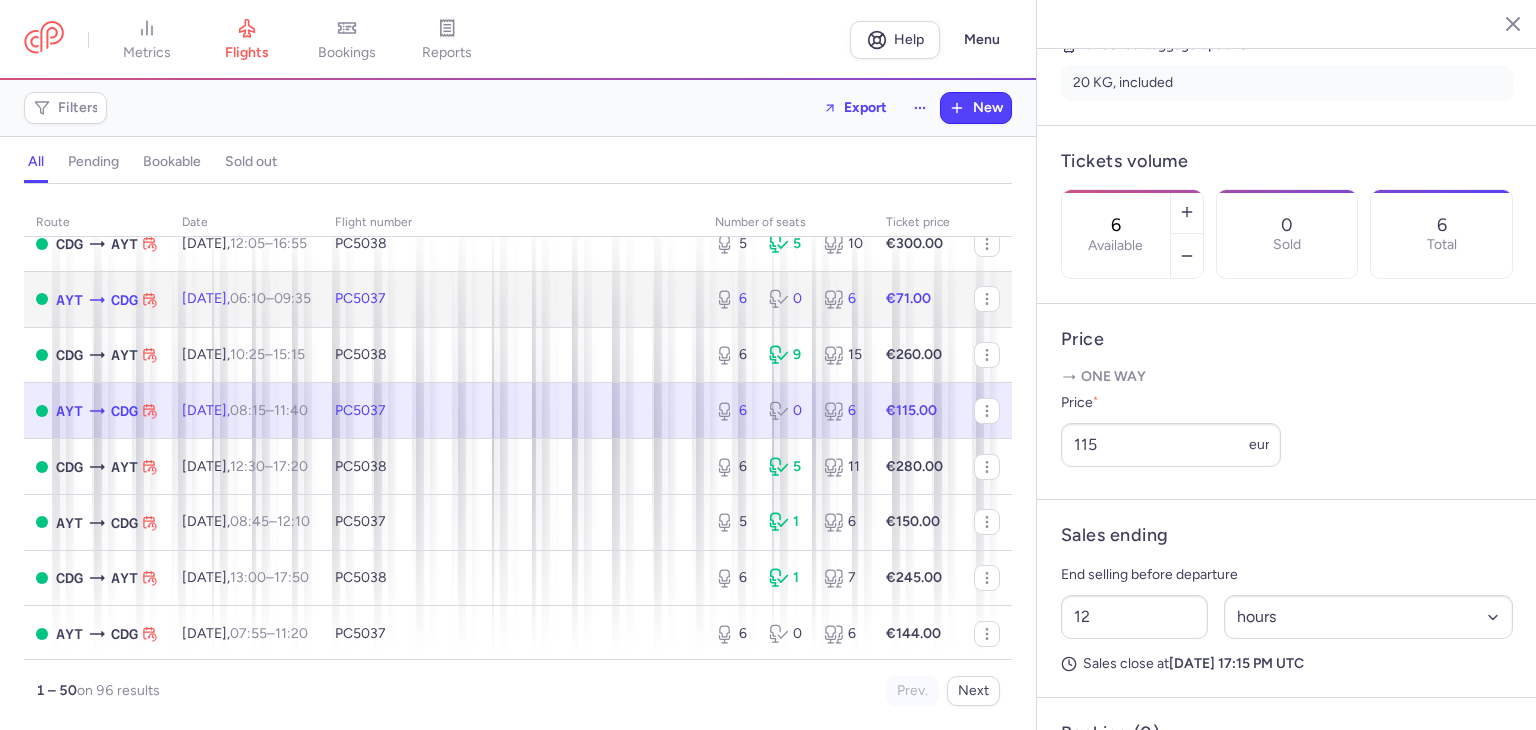 click on "PC5037" at bounding box center [360, 298] 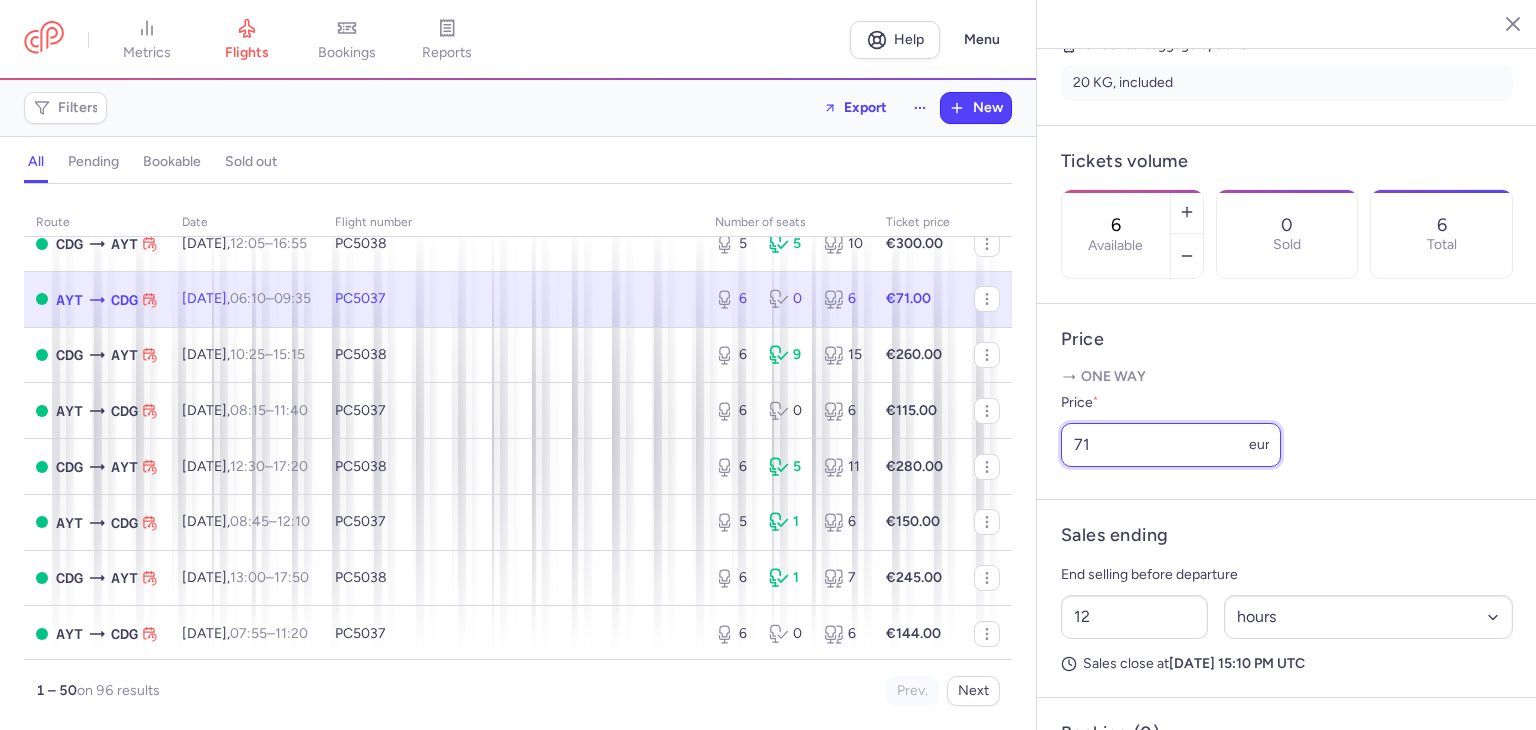 drag, startPoint x: 1084, startPoint y: 463, endPoint x: 1070, endPoint y: 464, distance: 14.035668 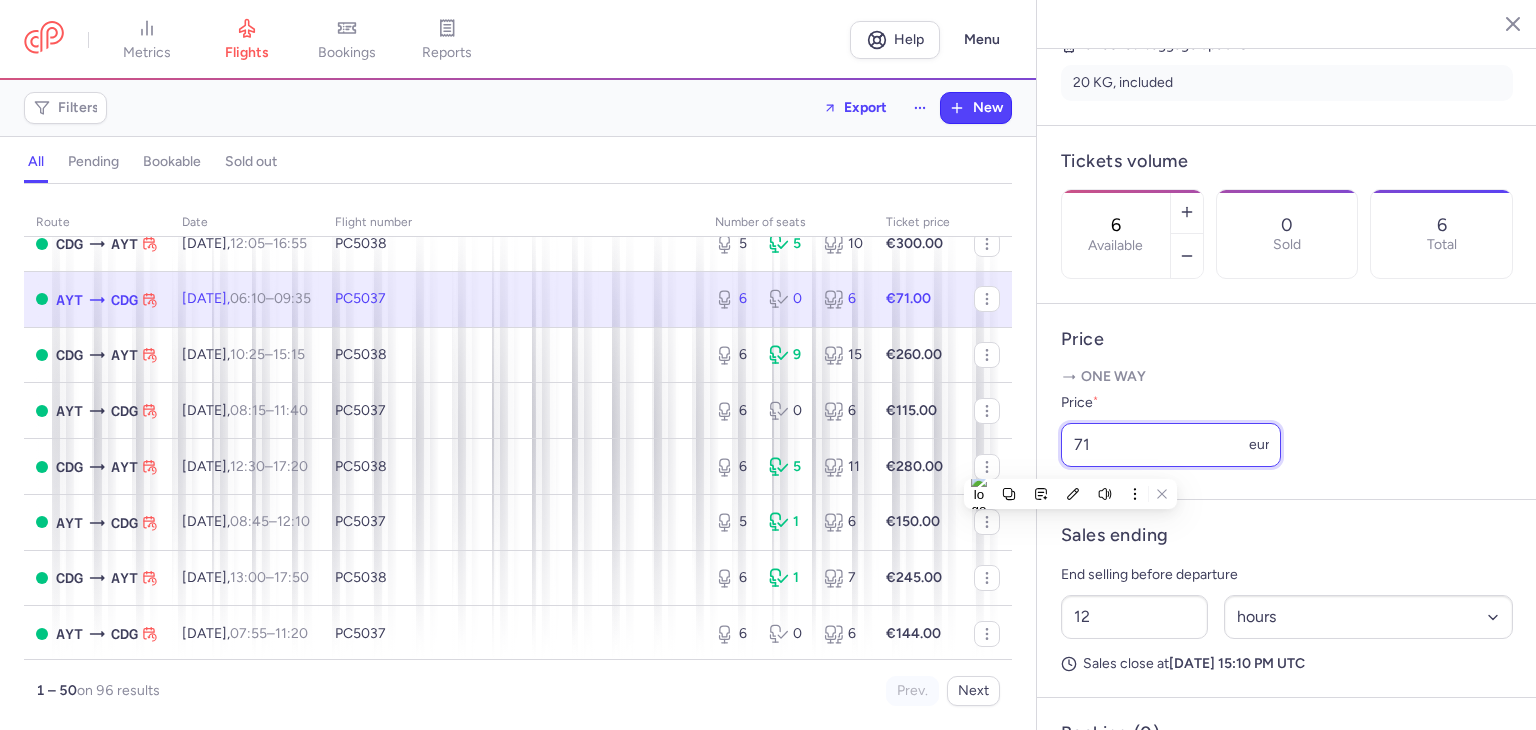 drag, startPoint x: 1112, startPoint y: 473, endPoint x: 1069, endPoint y: 465, distance: 43.737854 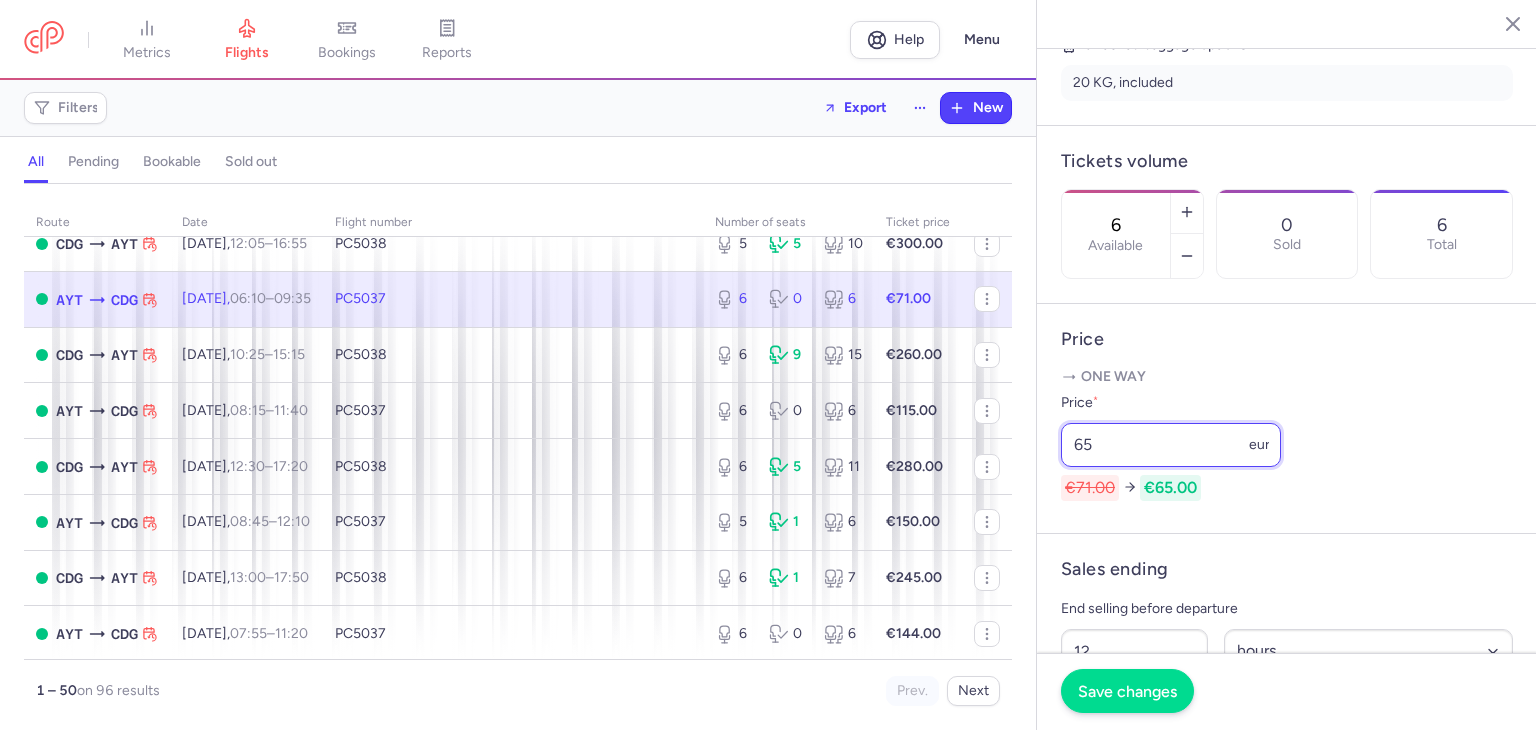 type on "65" 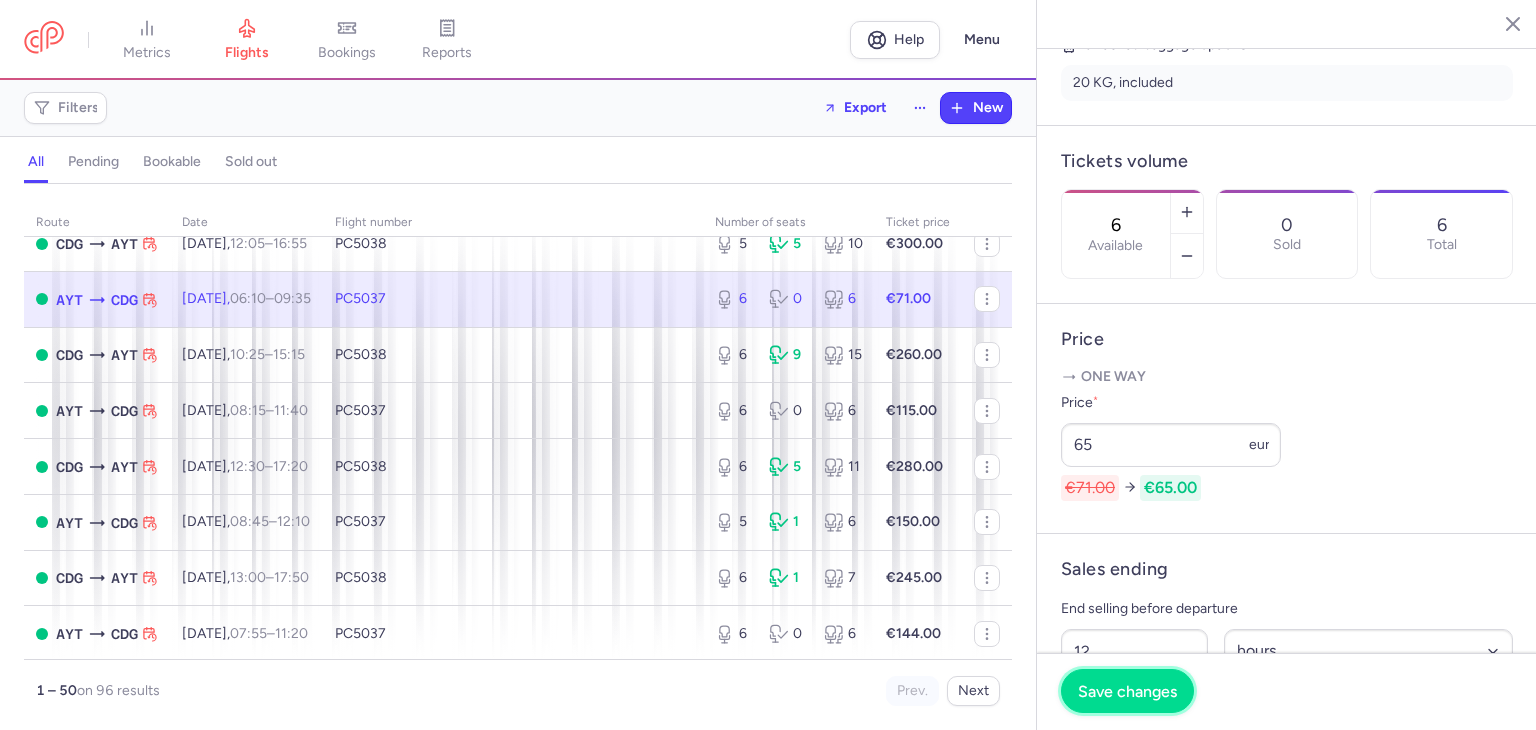 click on "Save changes" at bounding box center [1127, 691] 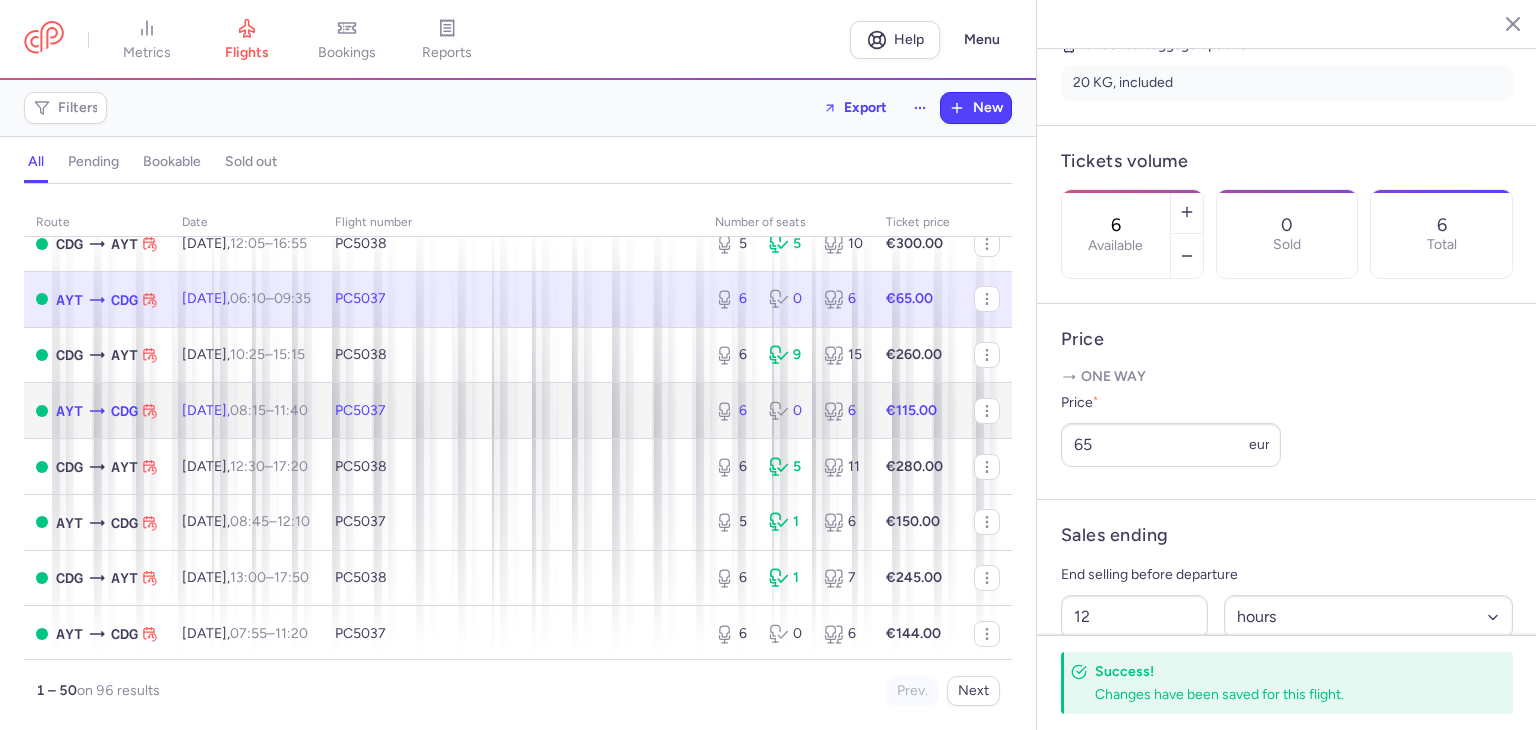 click on "[DATE]  08:15  –  11:40  +0" at bounding box center [246, 411] 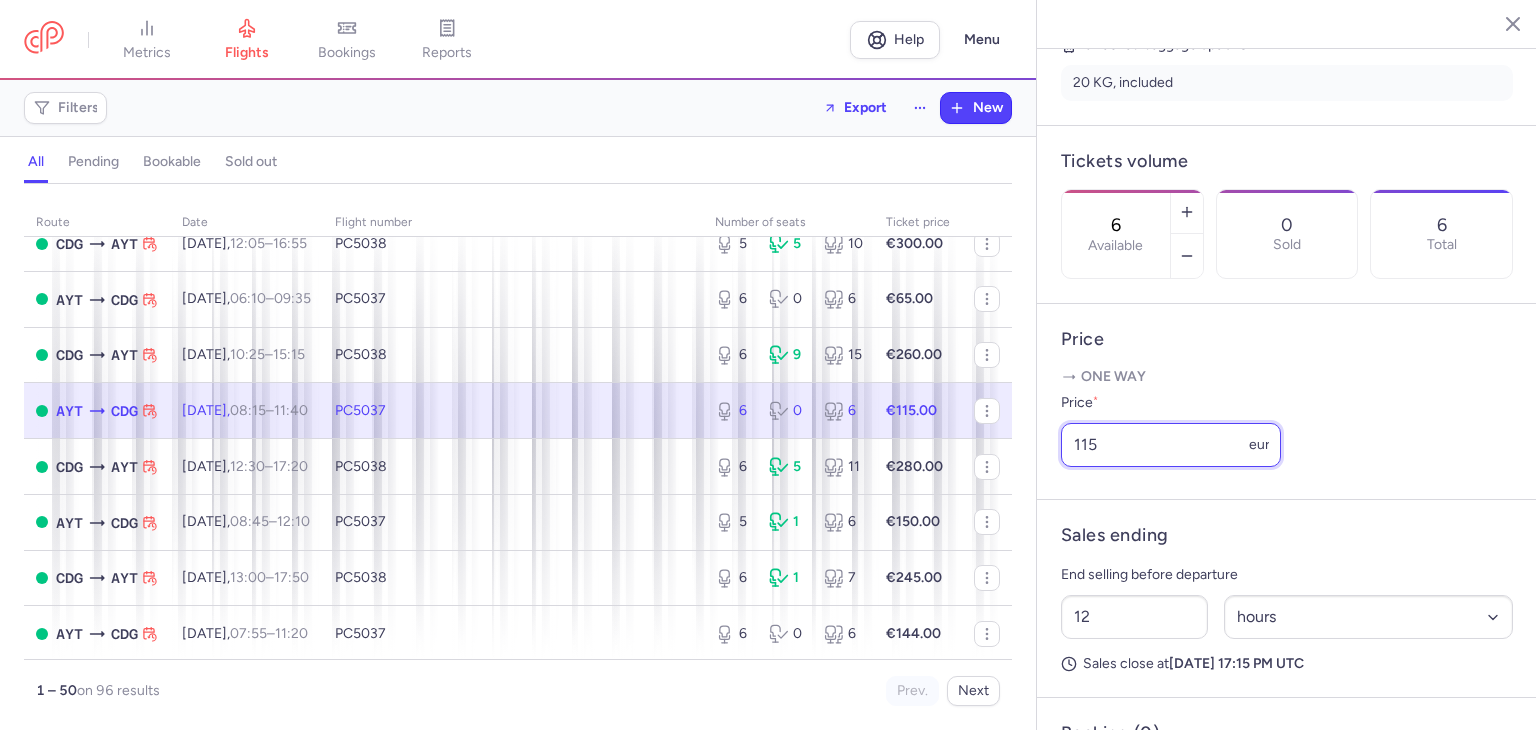 drag, startPoint x: 1112, startPoint y: 478, endPoint x: 1002, endPoint y: 469, distance: 110.36757 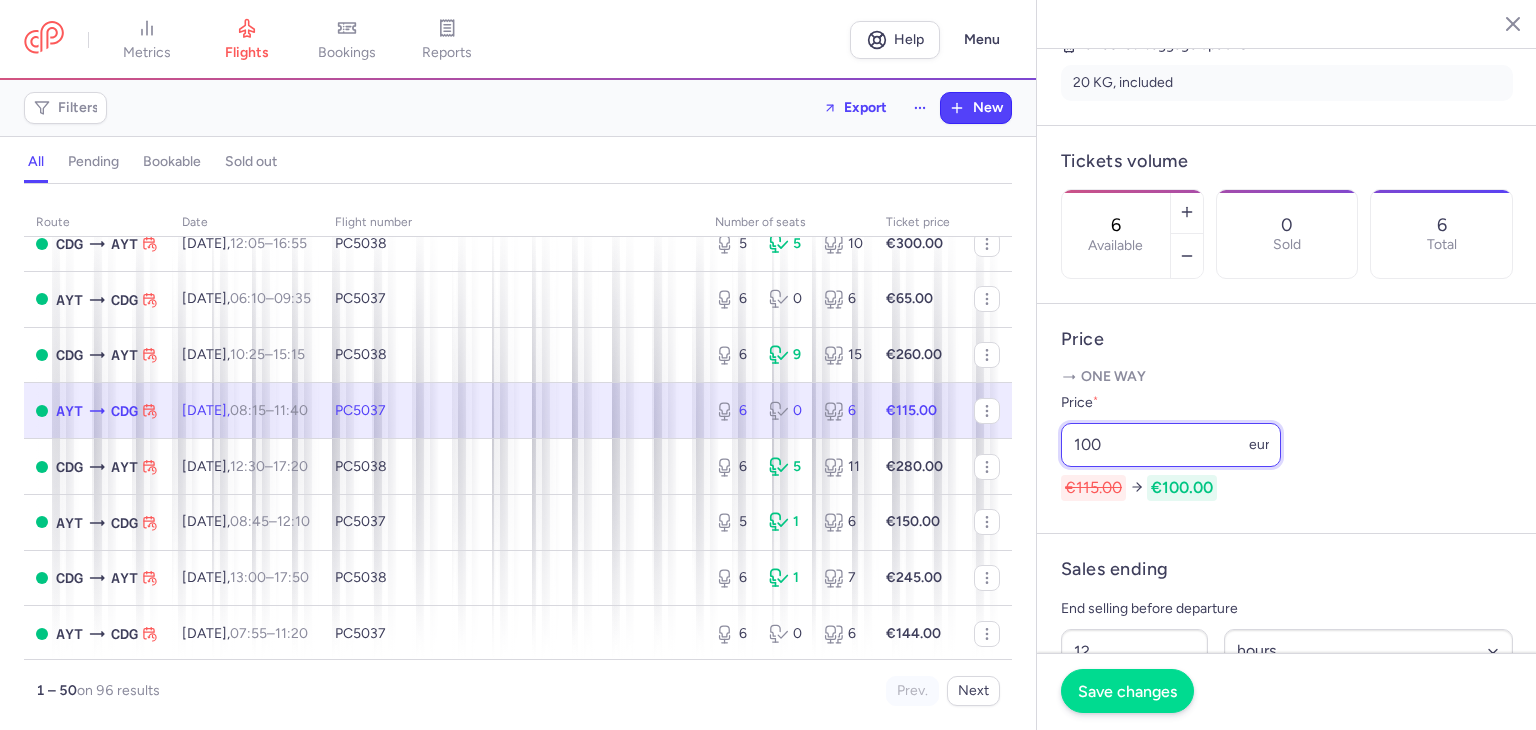 type on "100" 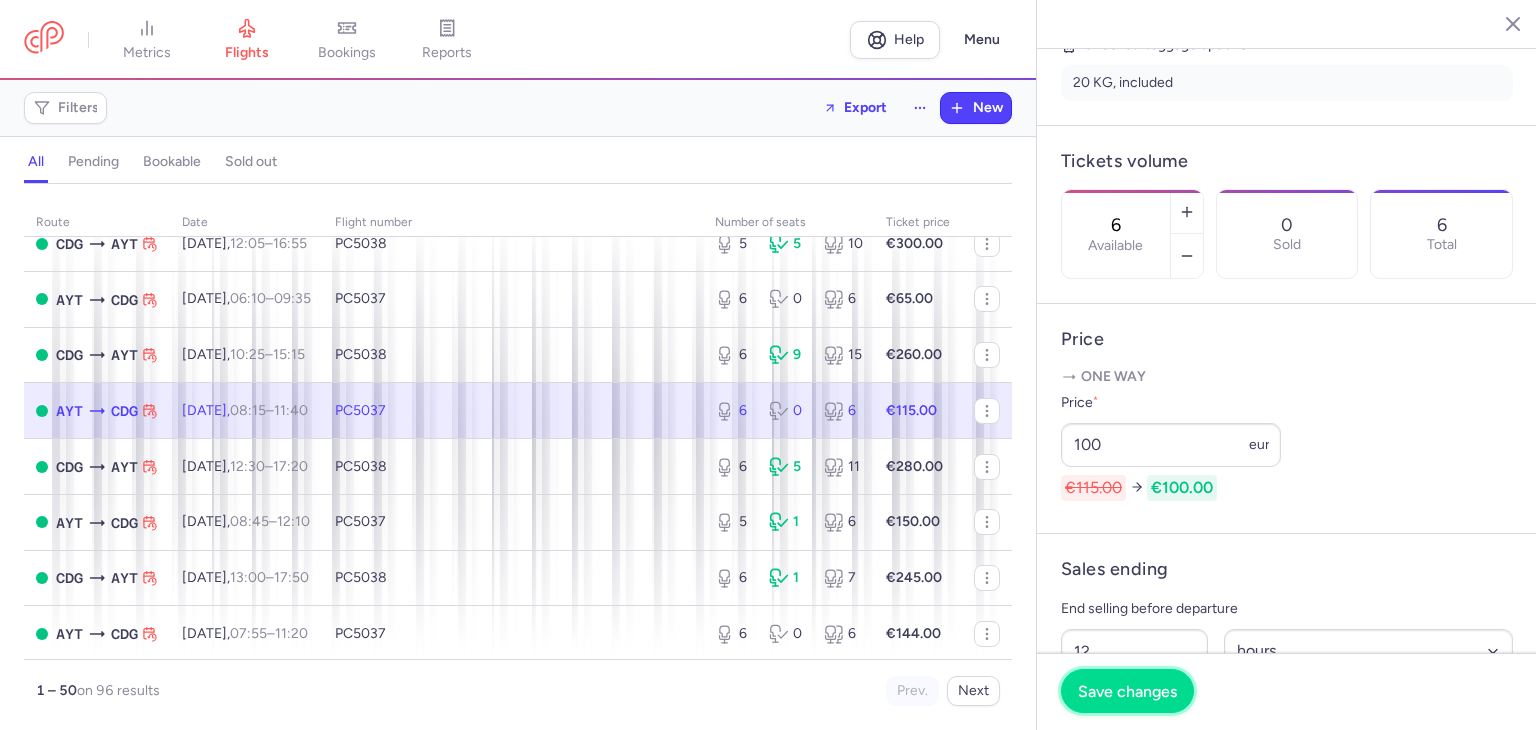 click on "Save changes" at bounding box center (1127, 691) 